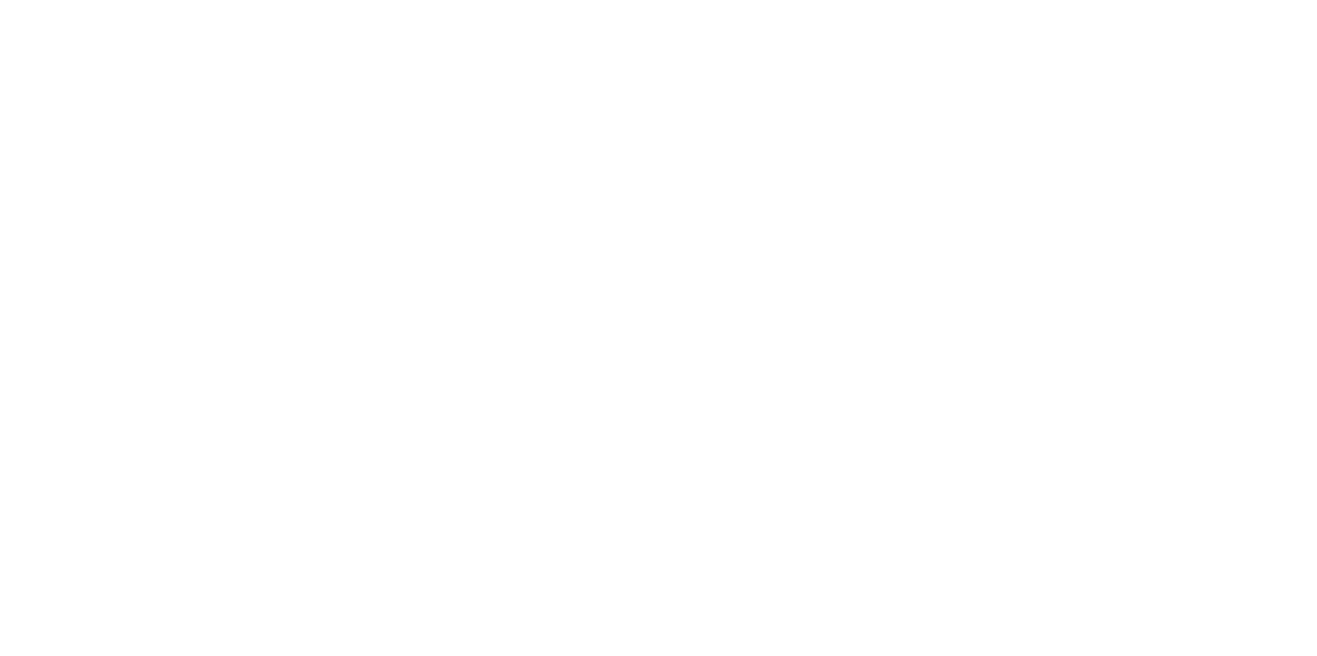 scroll, scrollTop: 0, scrollLeft: 0, axis: both 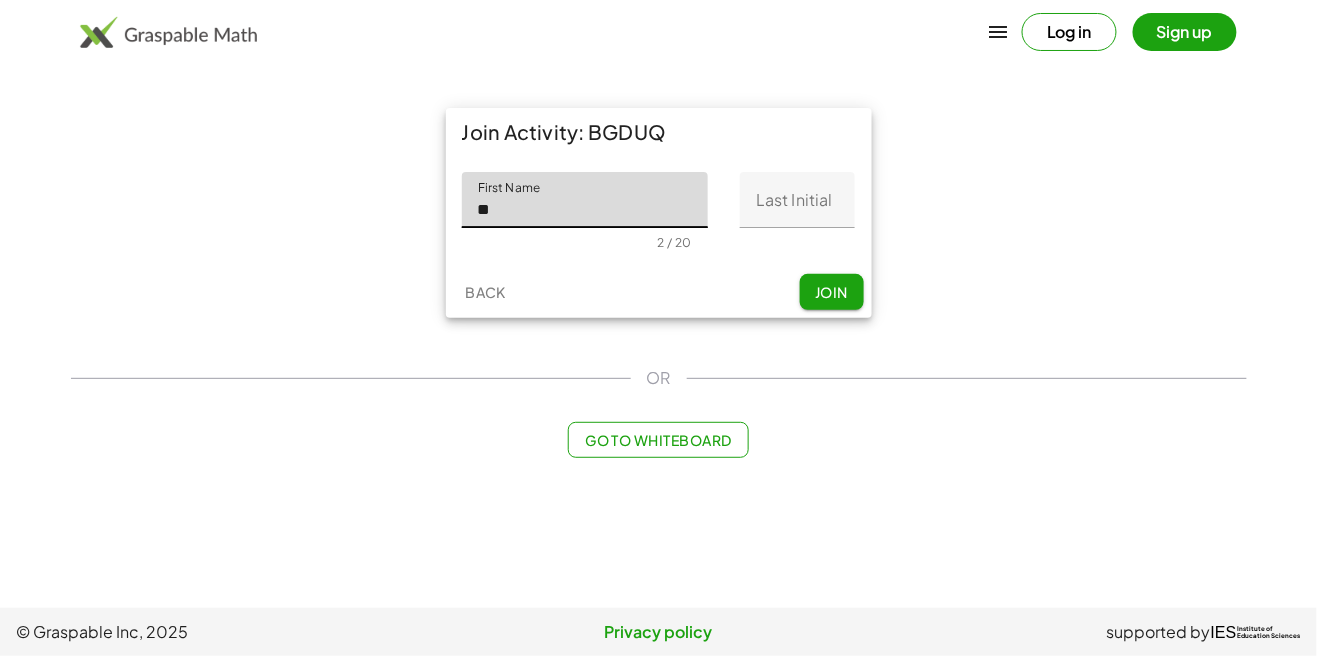type on "*" 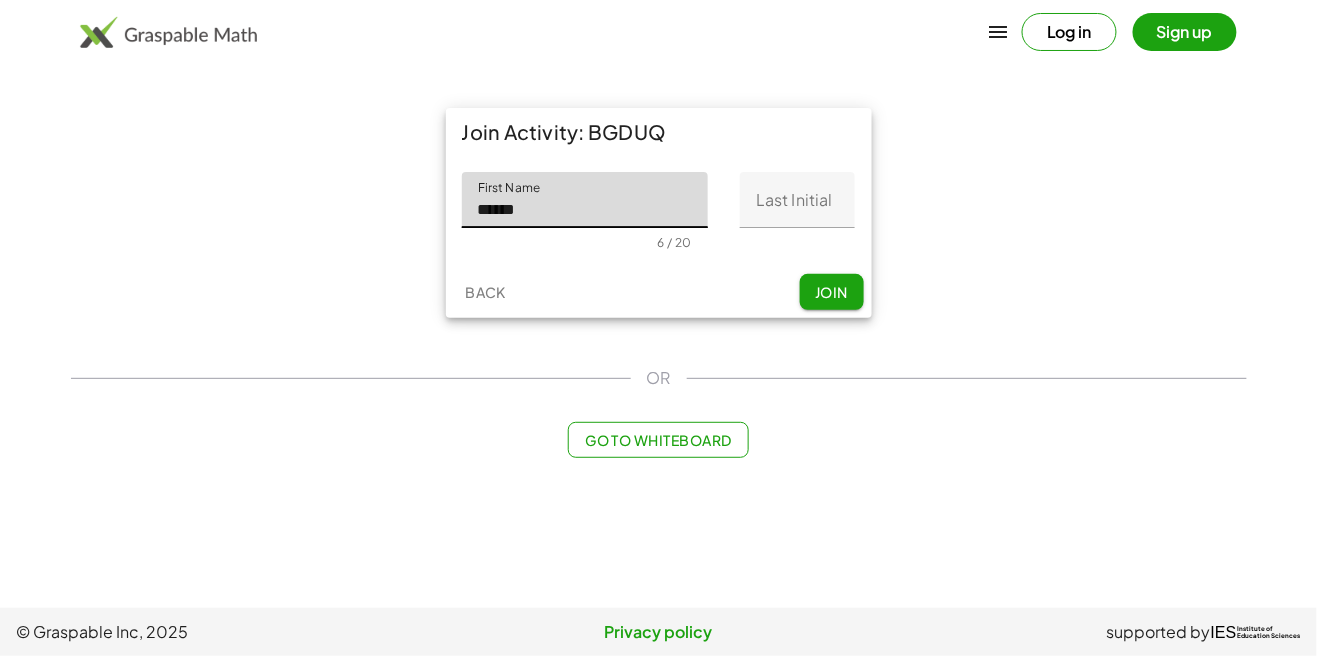 type on "******" 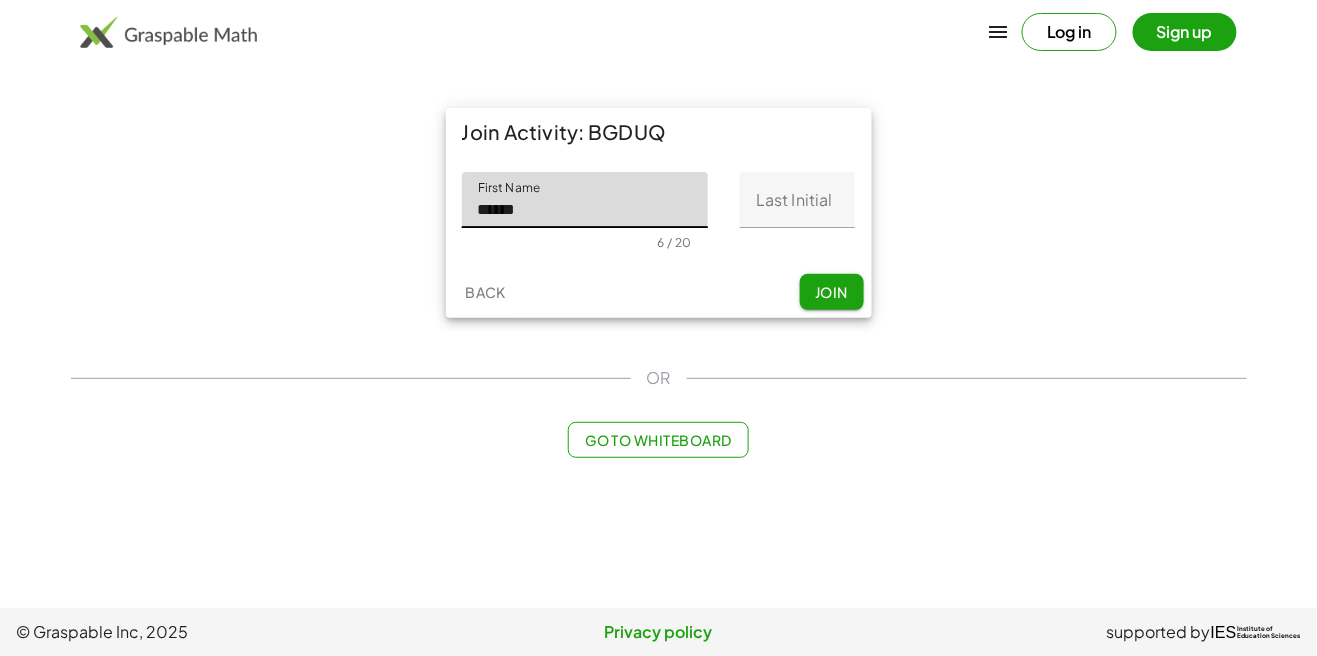 click on "Last Initial" 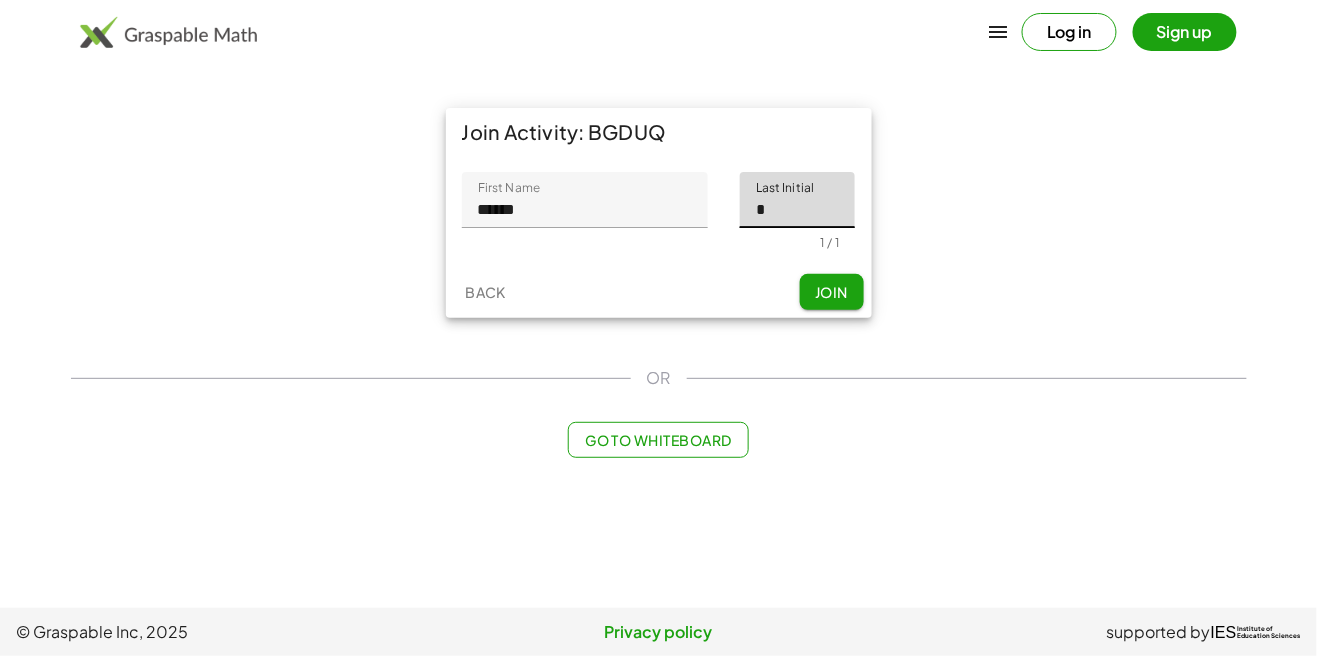 type on "*" 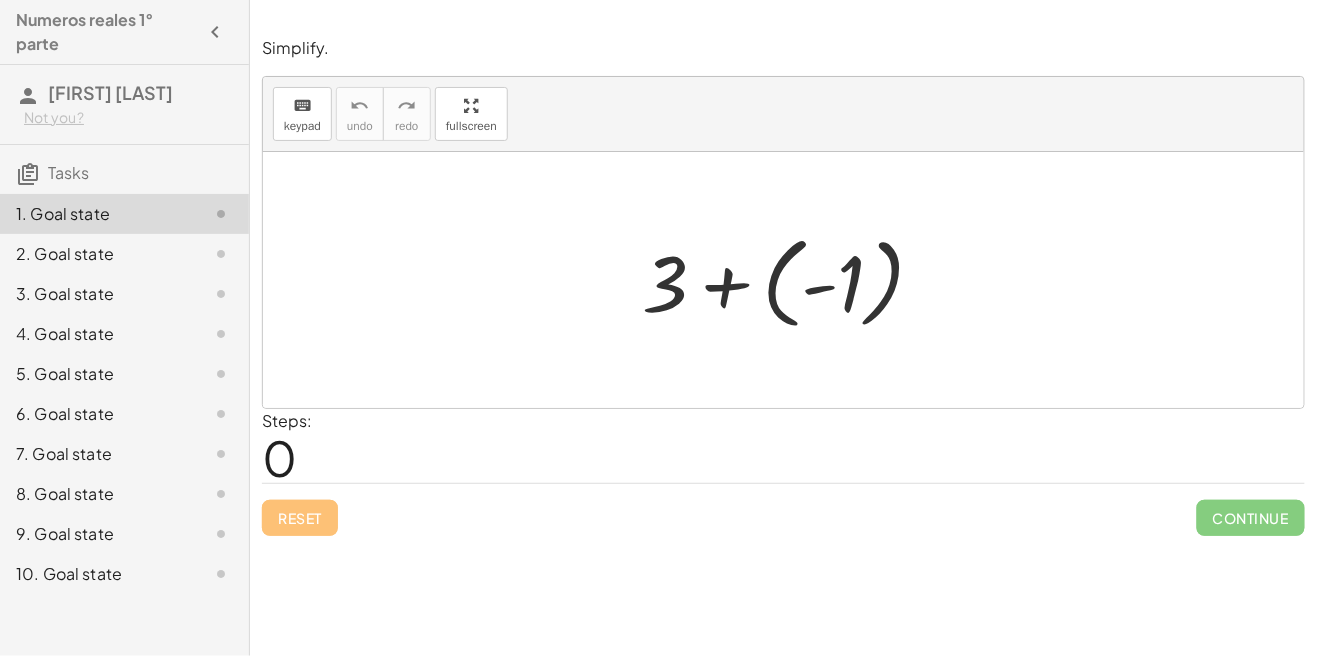 drag, startPoint x: 728, startPoint y: 289, endPoint x: 770, endPoint y: 288, distance: 42.0119 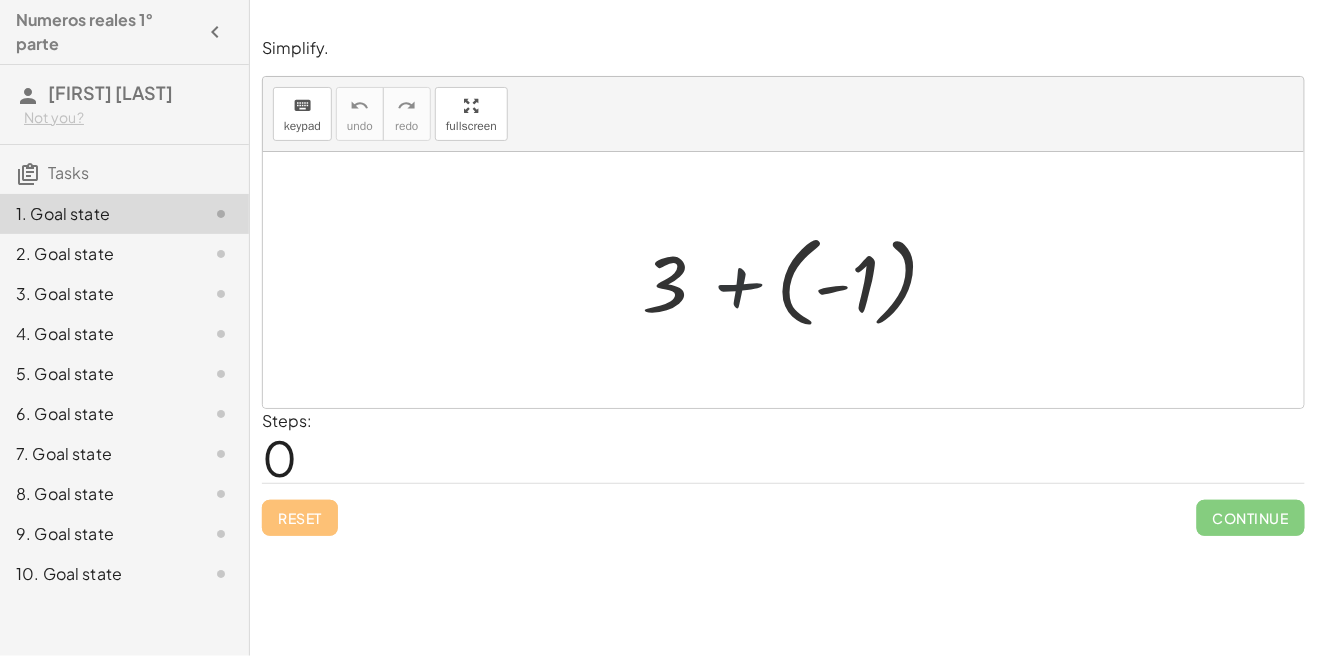 click at bounding box center [791, 280] 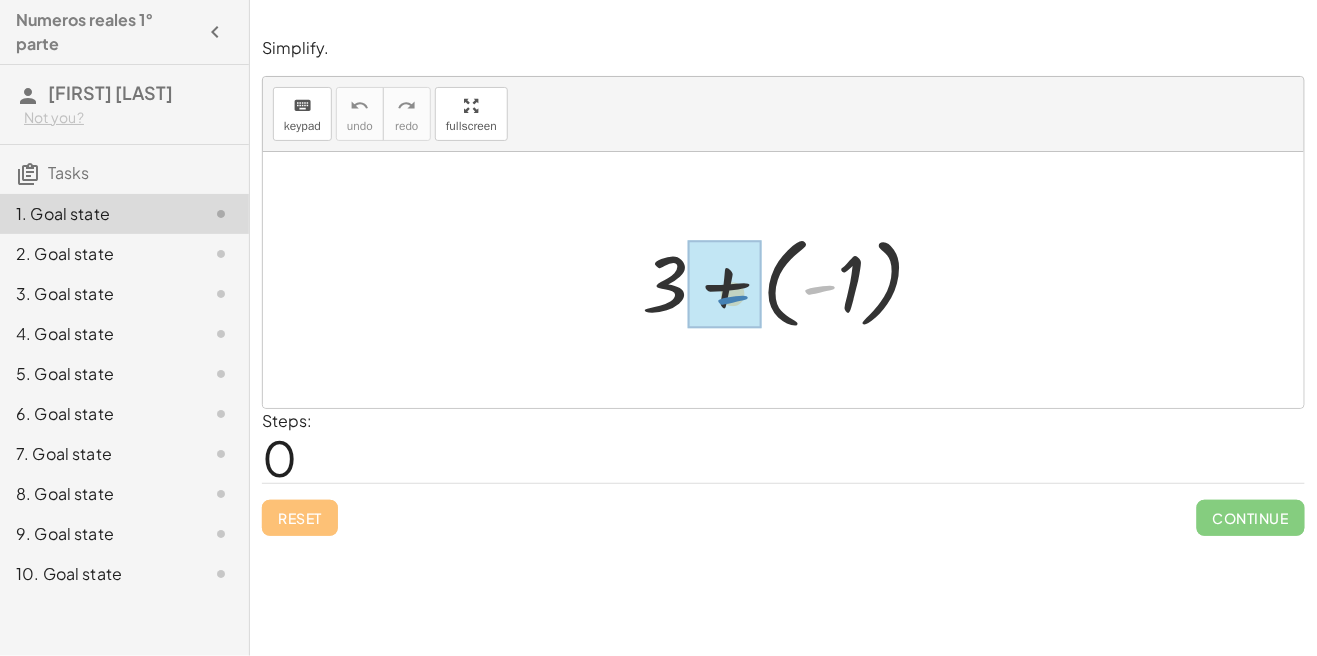 drag, startPoint x: 818, startPoint y: 290, endPoint x: 730, endPoint y: 300, distance: 88.56636 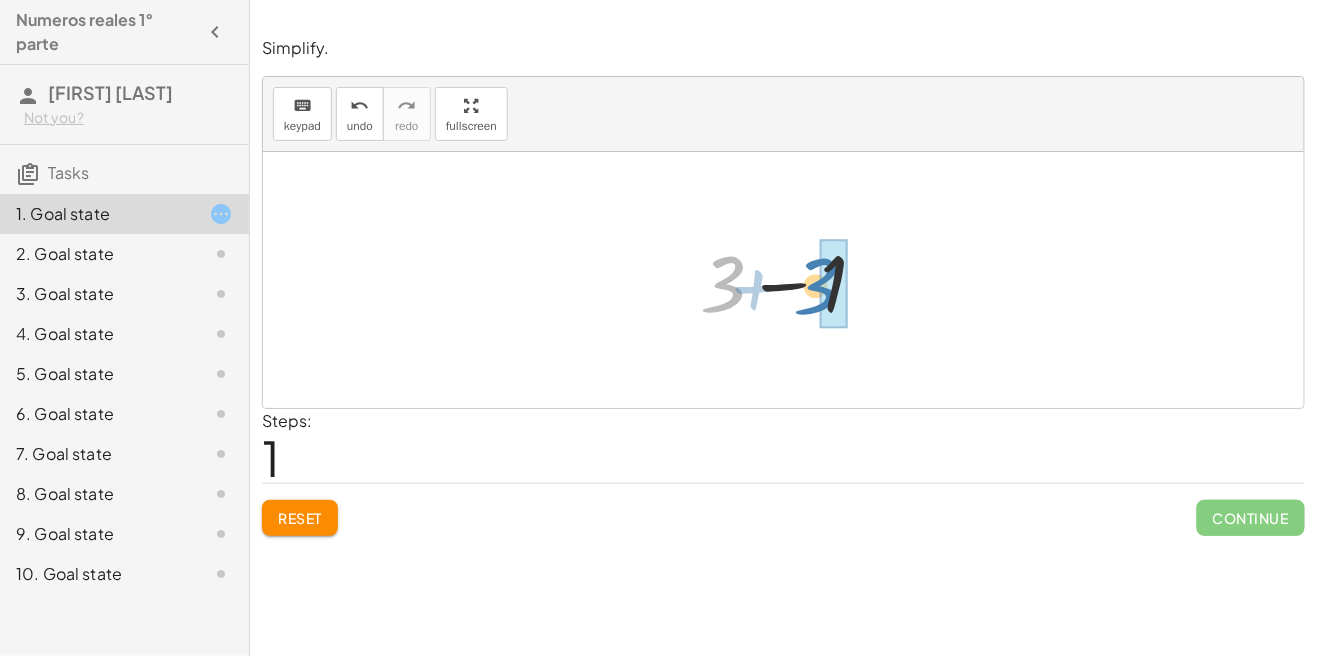 drag, startPoint x: 730, startPoint y: 280, endPoint x: 821, endPoint y: 282, distance: 91.02197 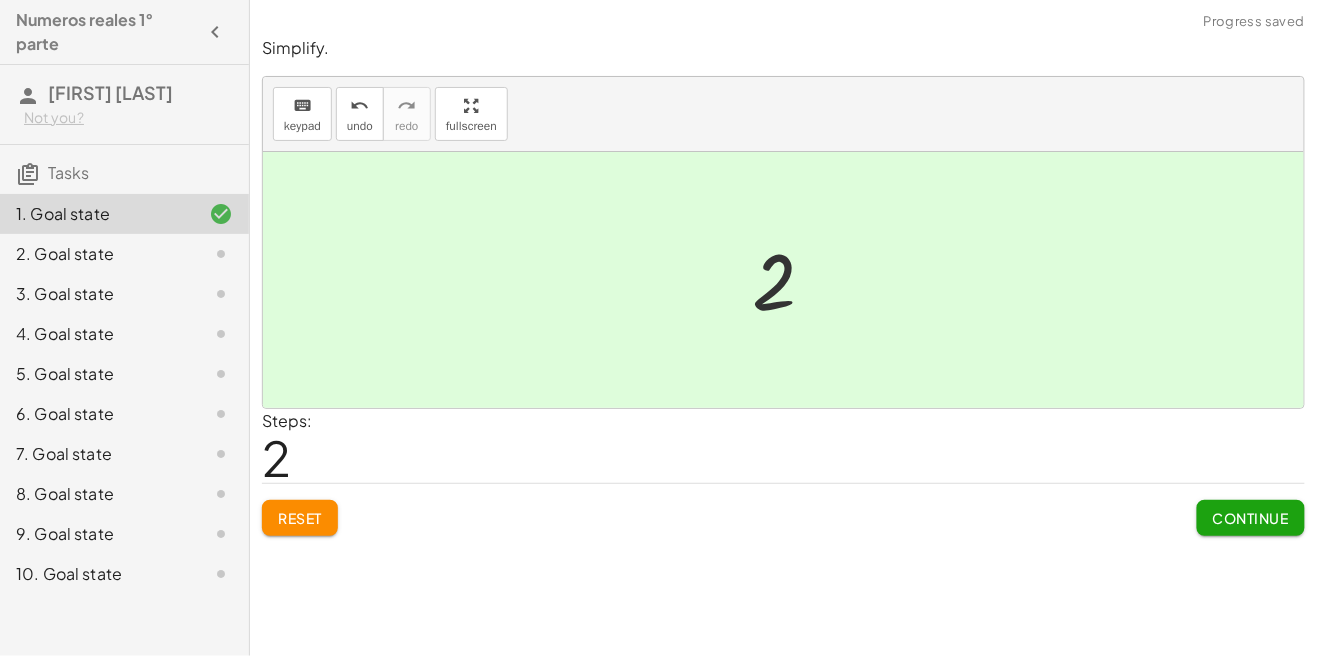 click on "Continue" 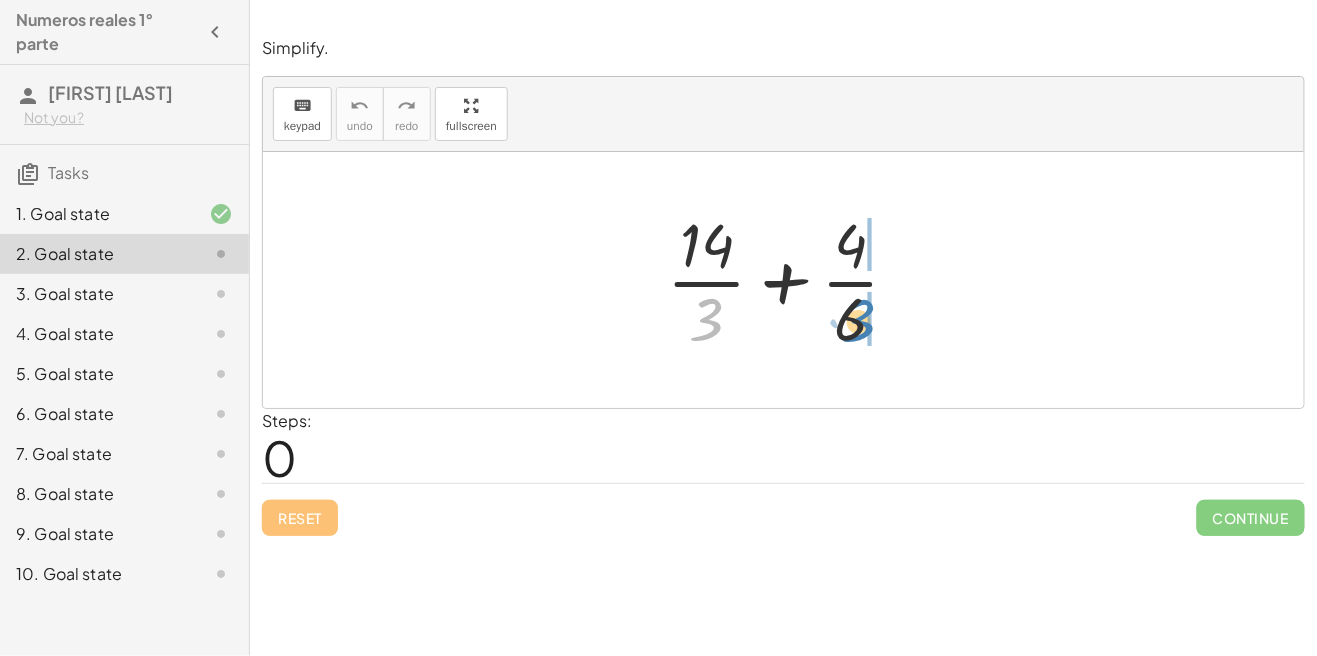 drag, startPoint x: 718, startPoint y: 321, endPoint x: 870, endPoint y: 322, distance: 152.0033 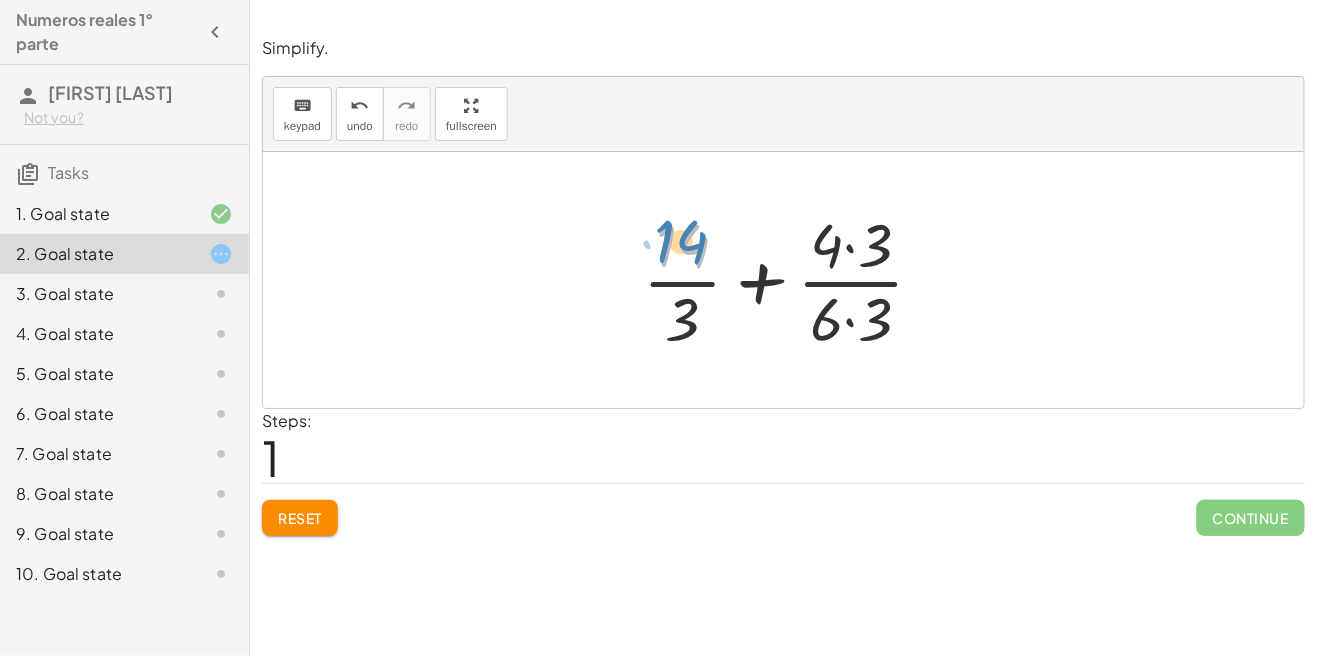 click at bounding box center (791, 280) 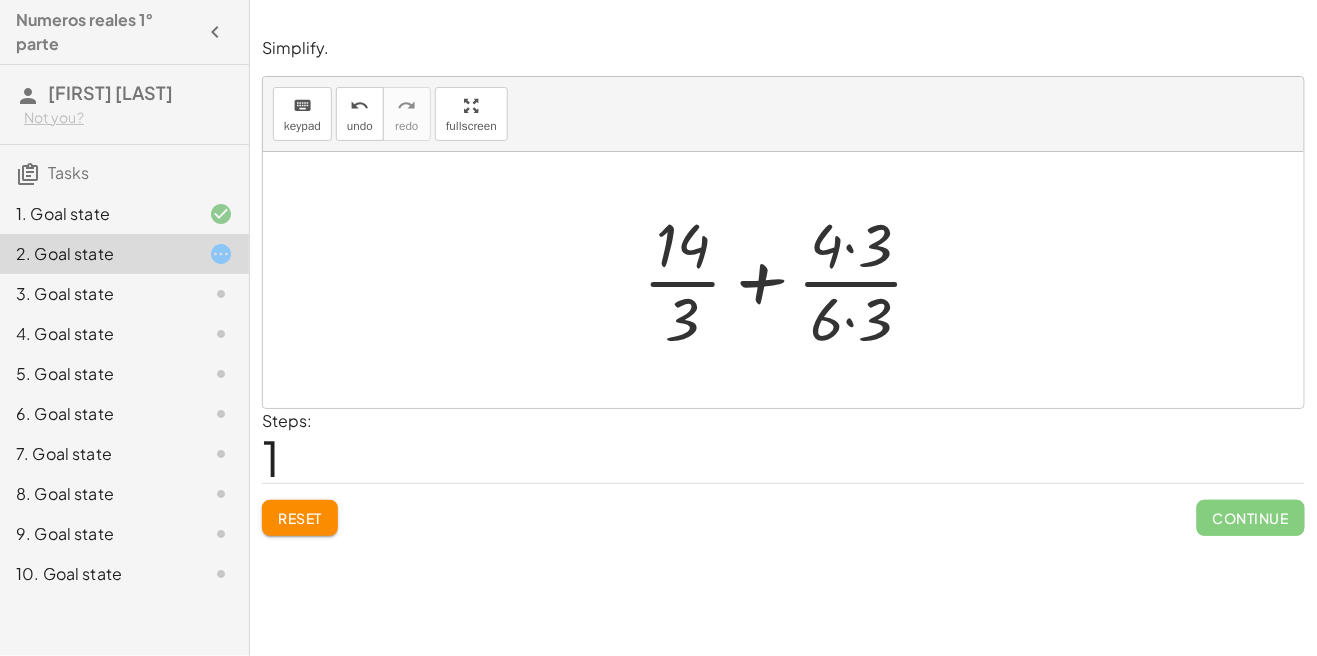 drag, startPoint x: 852, startPoint y: 314, endPoint x: 832, endPoint y: 320, distance: 20.880613 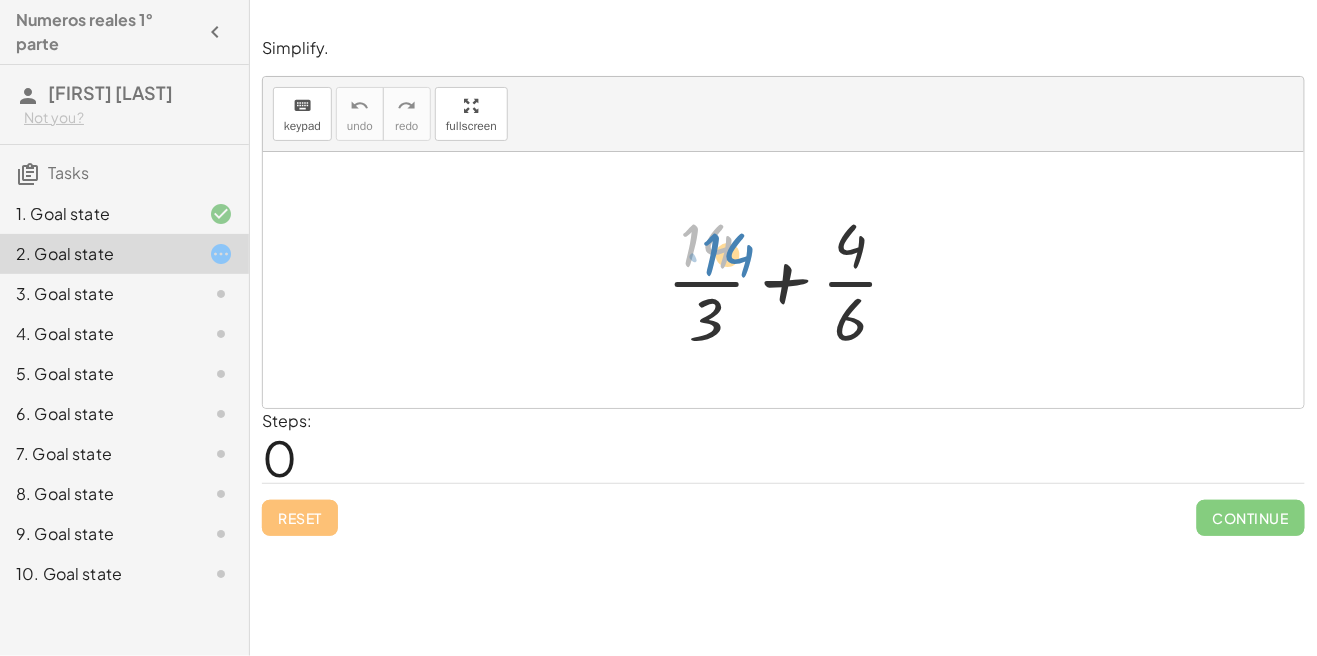 drag, startPoint x: 714, startPoint y: 244, endPoint x: 731, endPoint y: 249, distance: 17.720045 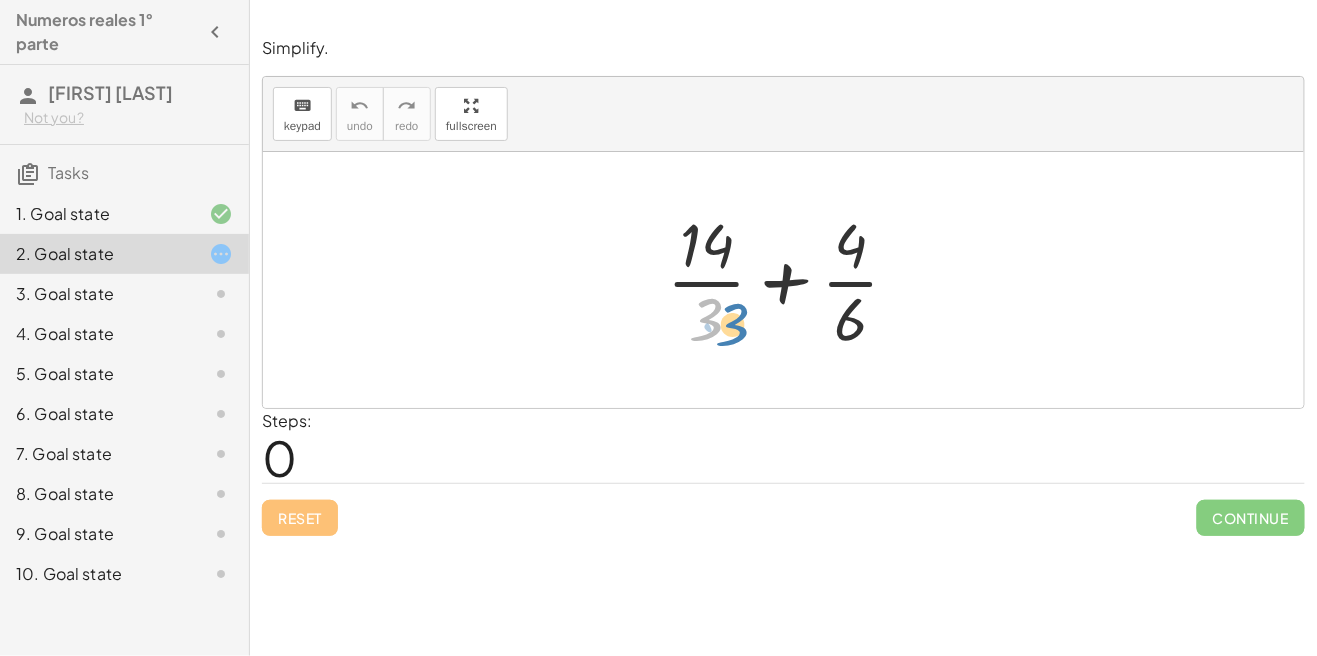 drag, startPoint x: 775, startPoint y: 320, endPoint x: 728, endPoint y: 321, distance: 47.010635 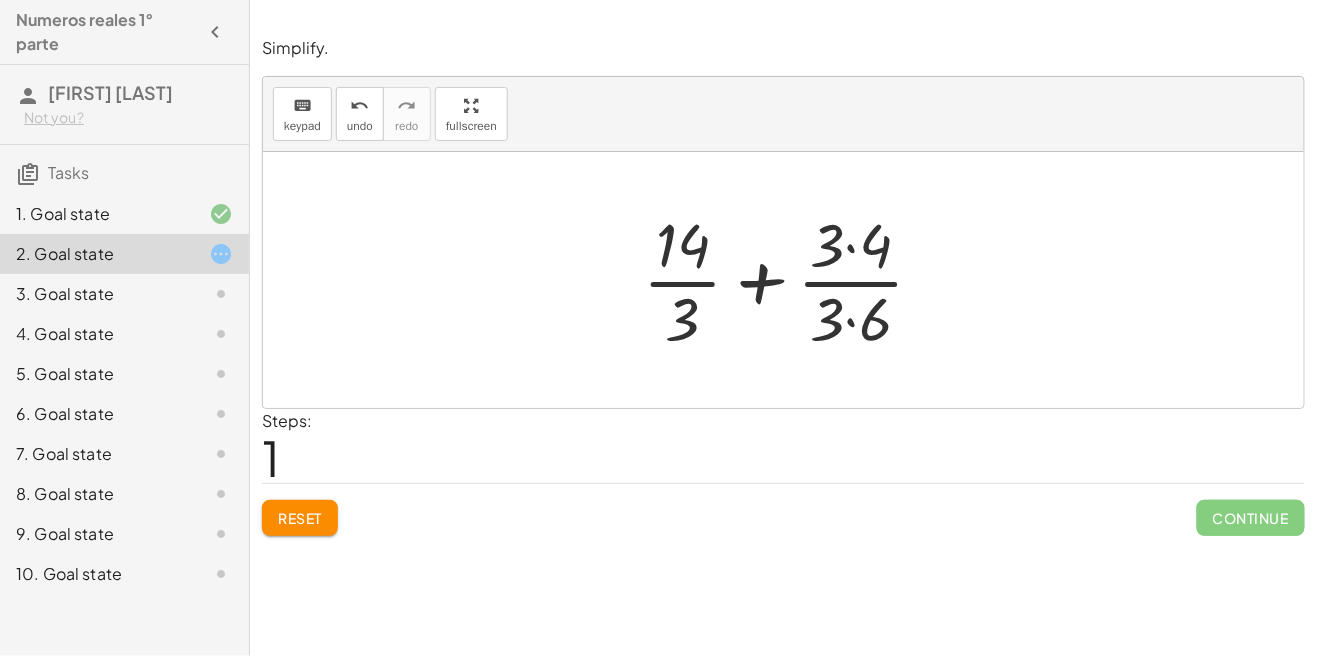 click on "Reset" 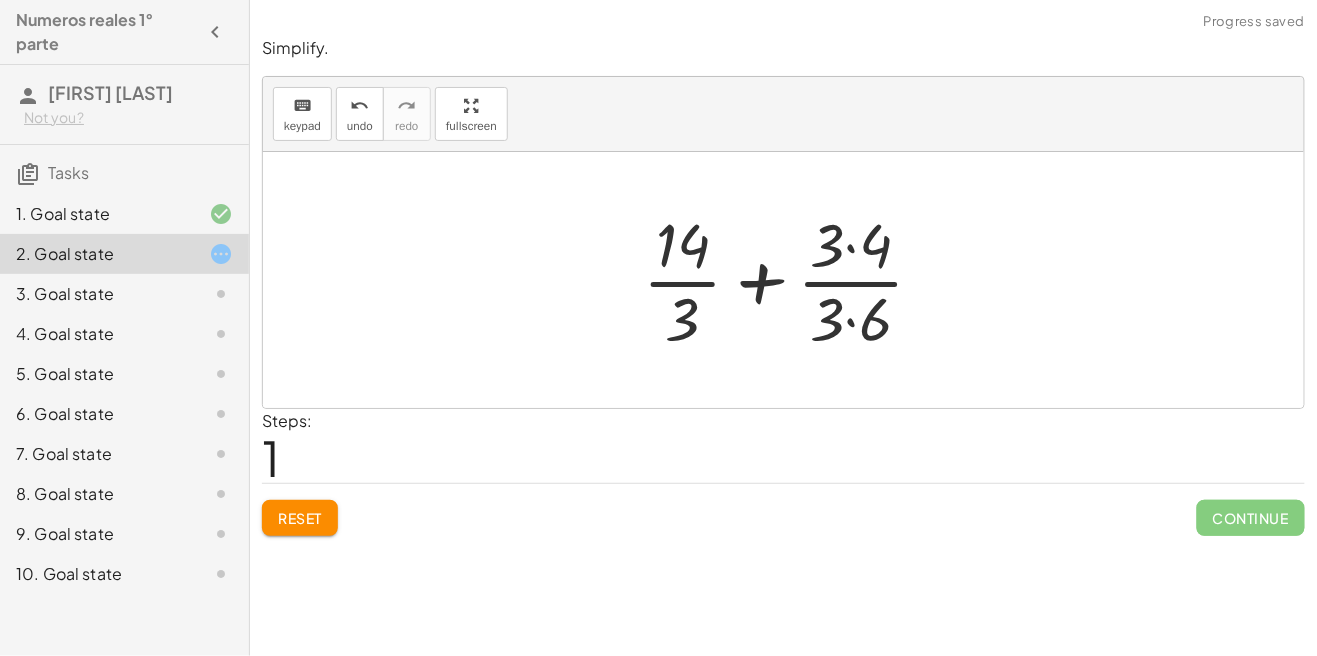 click on "Reset" 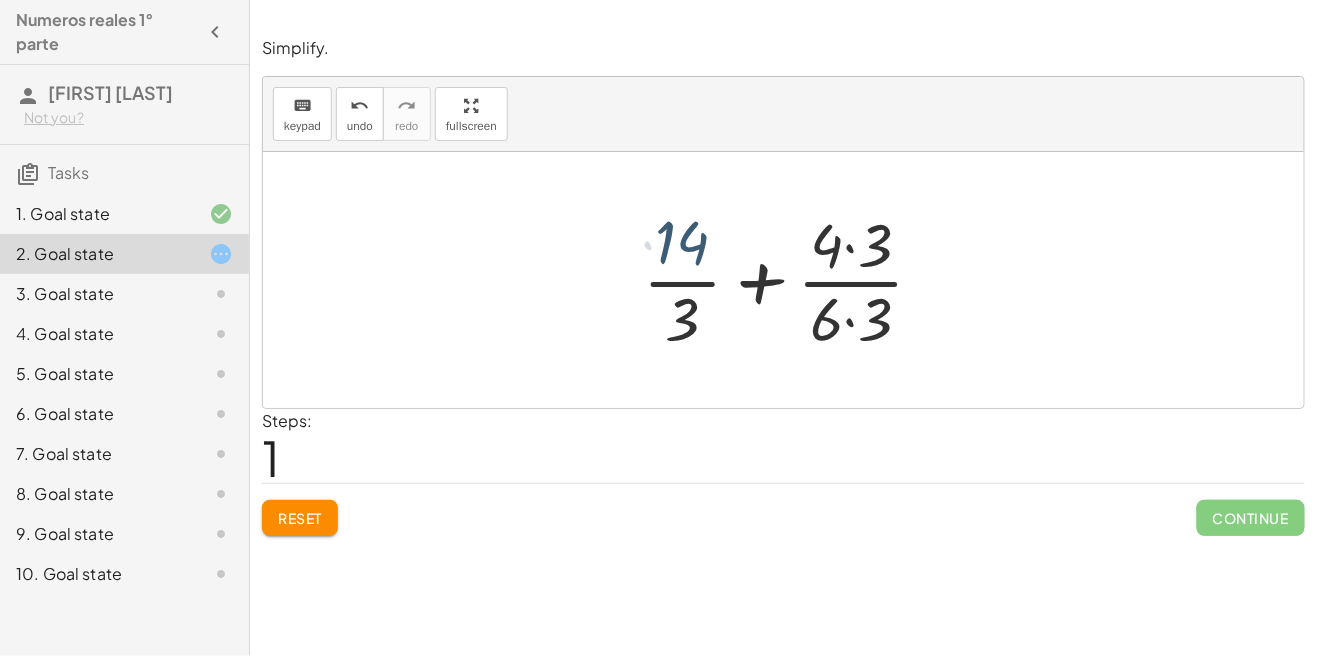click on "Reset" at bounding box center [300, 518] 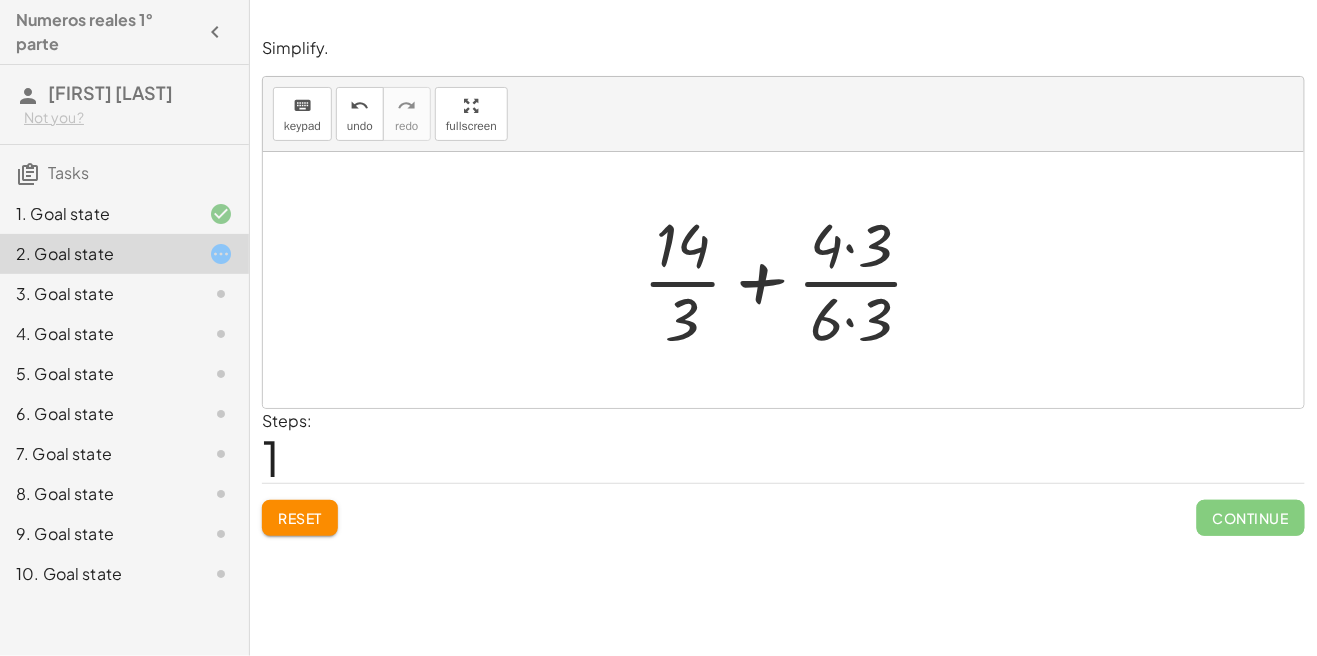 click on "Reset" 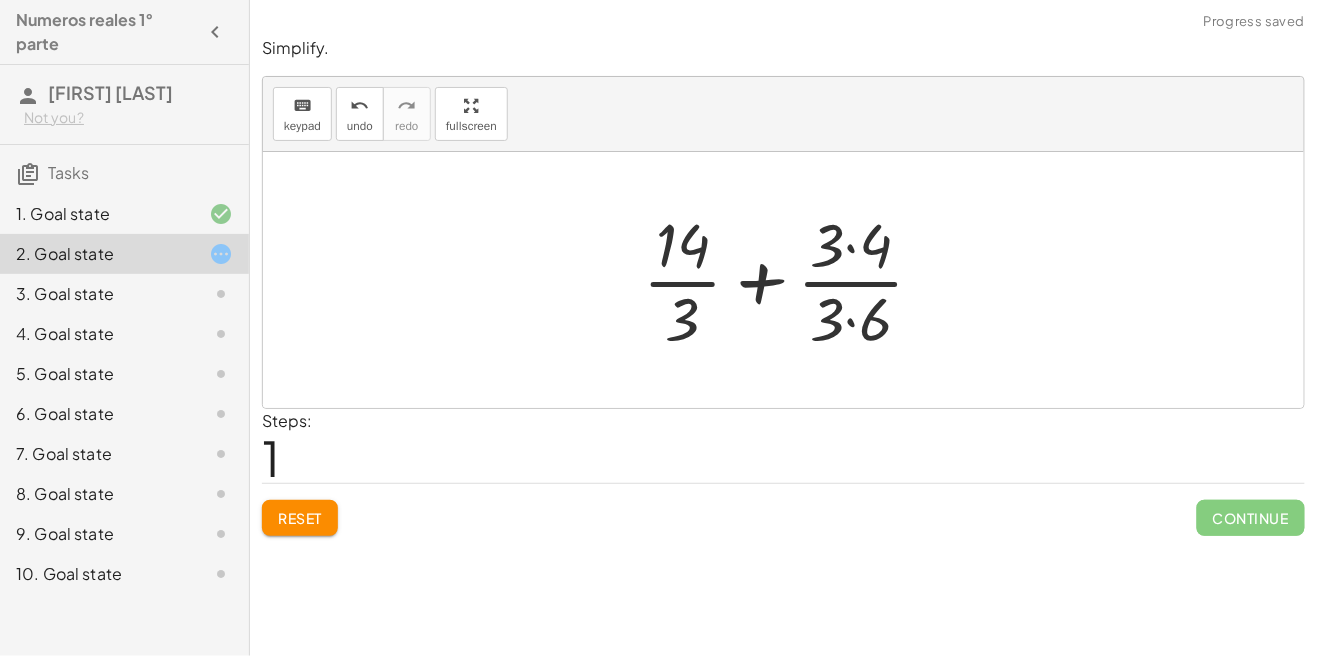 click on "Reset" 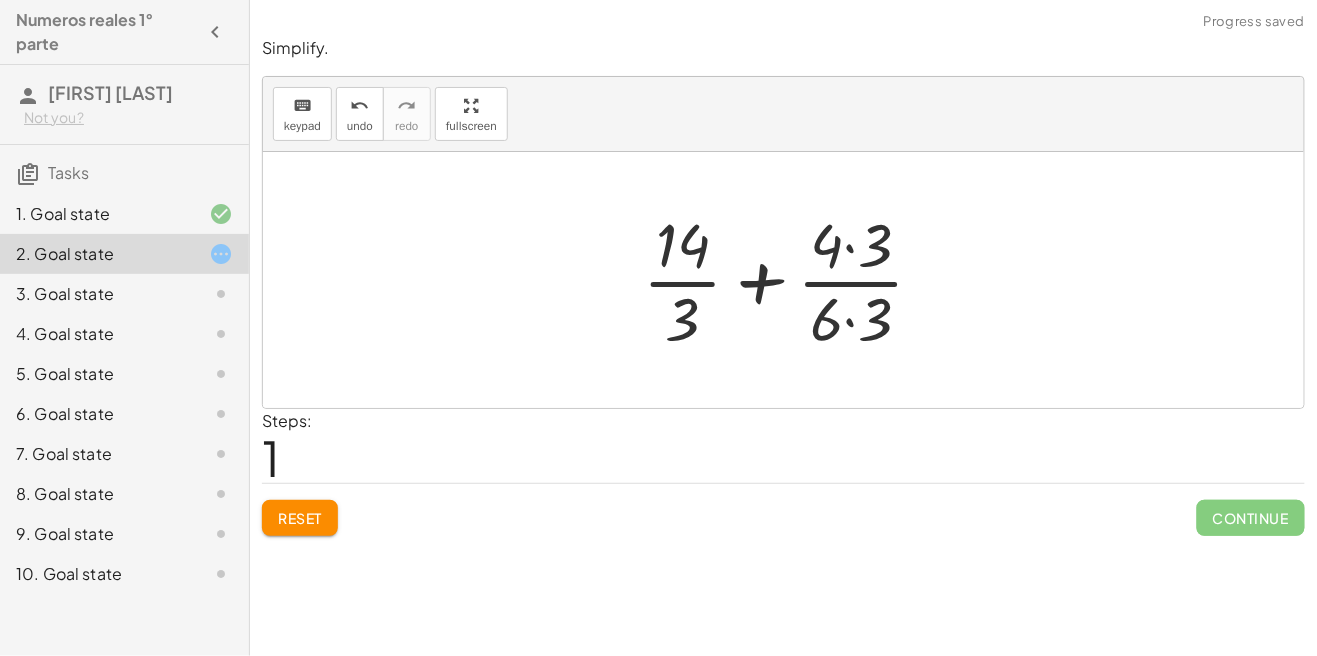click on "Reset   Continue" at bounding box center (783, 509) 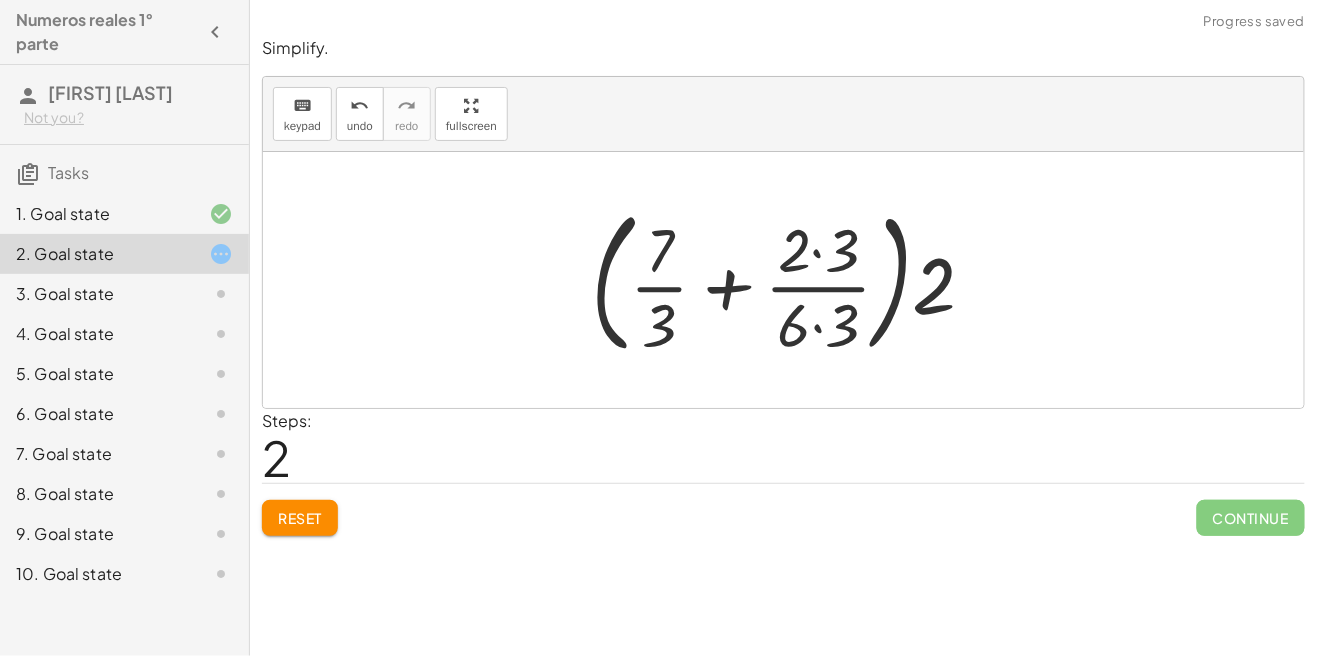 scroll, scrollTop: 2, scrollLeft: 0, axis: vertical 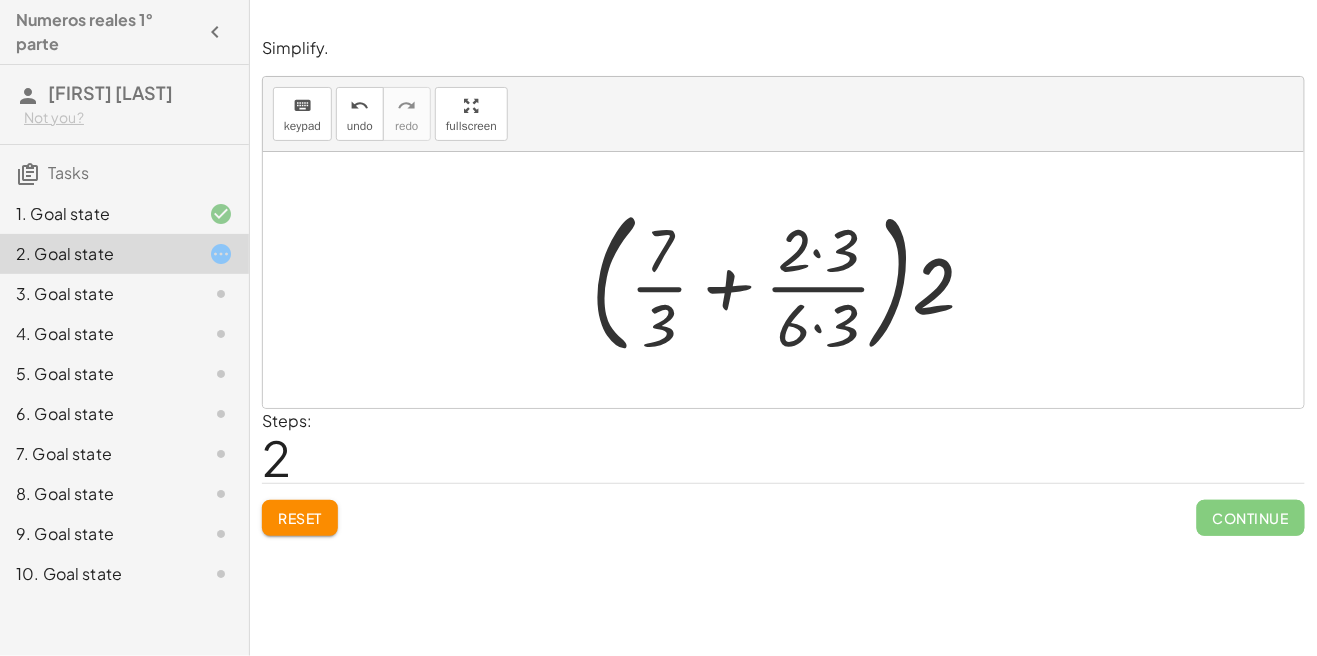 click on "Reset" 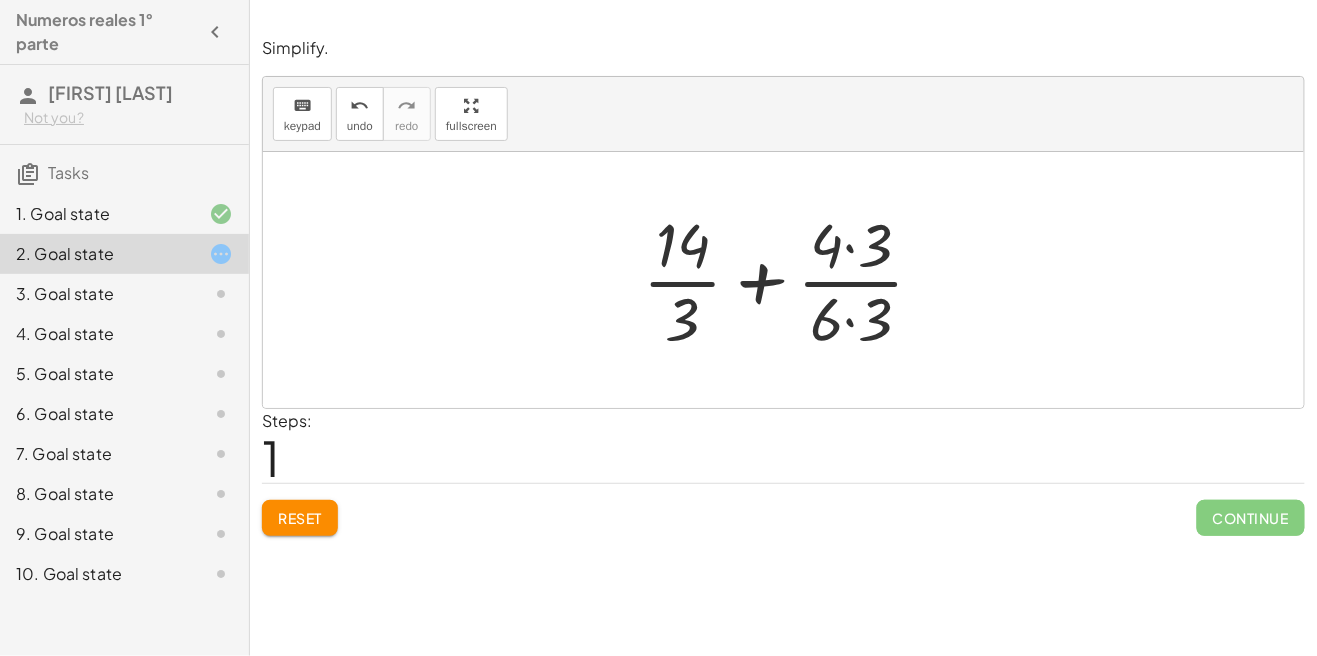 click on "Reset" 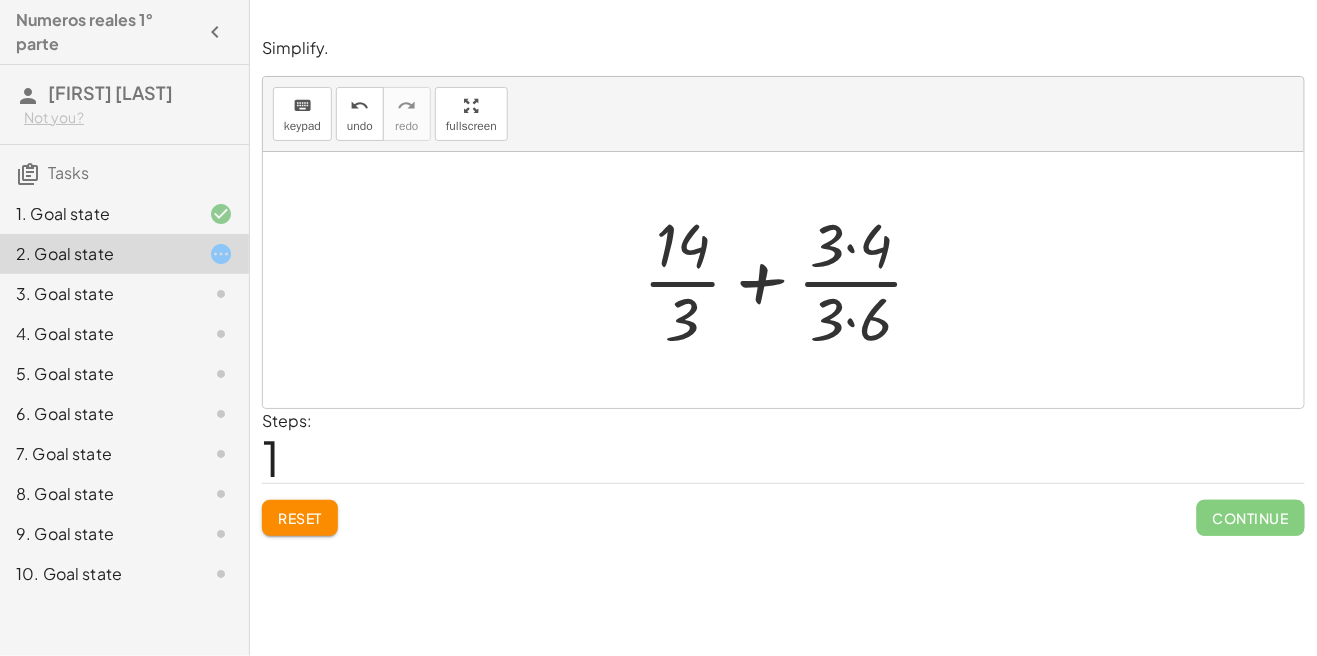 scroll, scrollTop: 0, scrollLeft: 0, axis: both 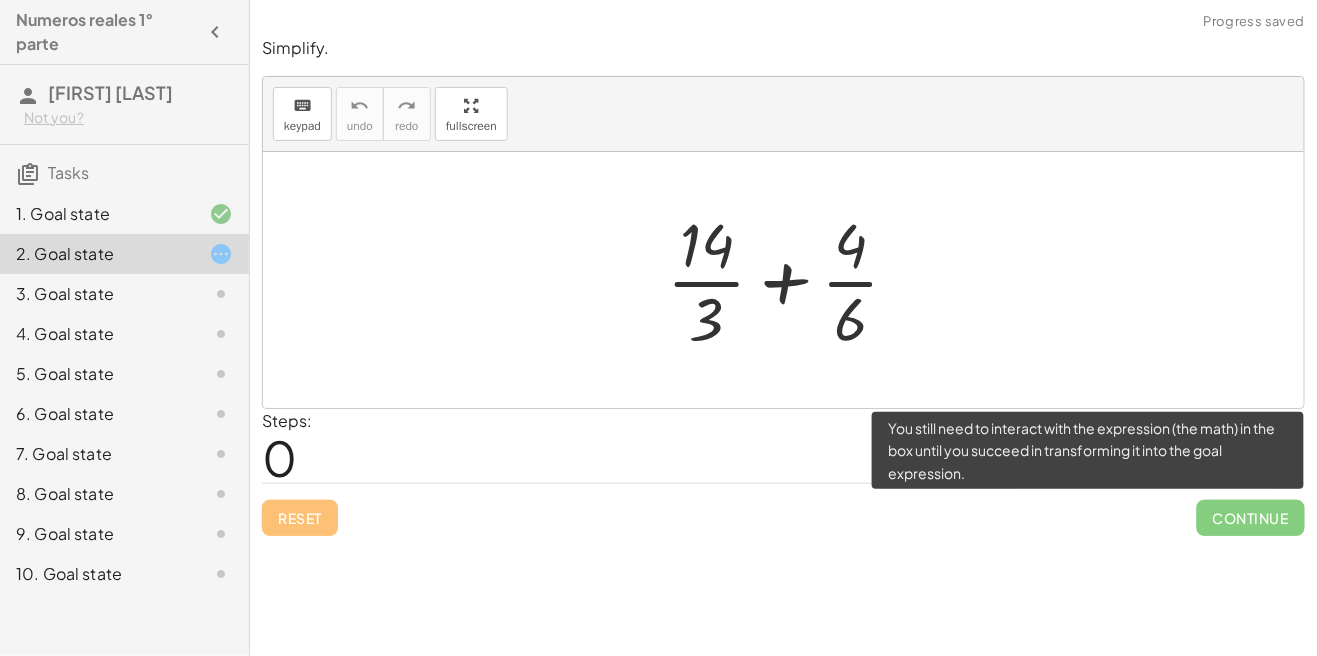 click on "Continue" 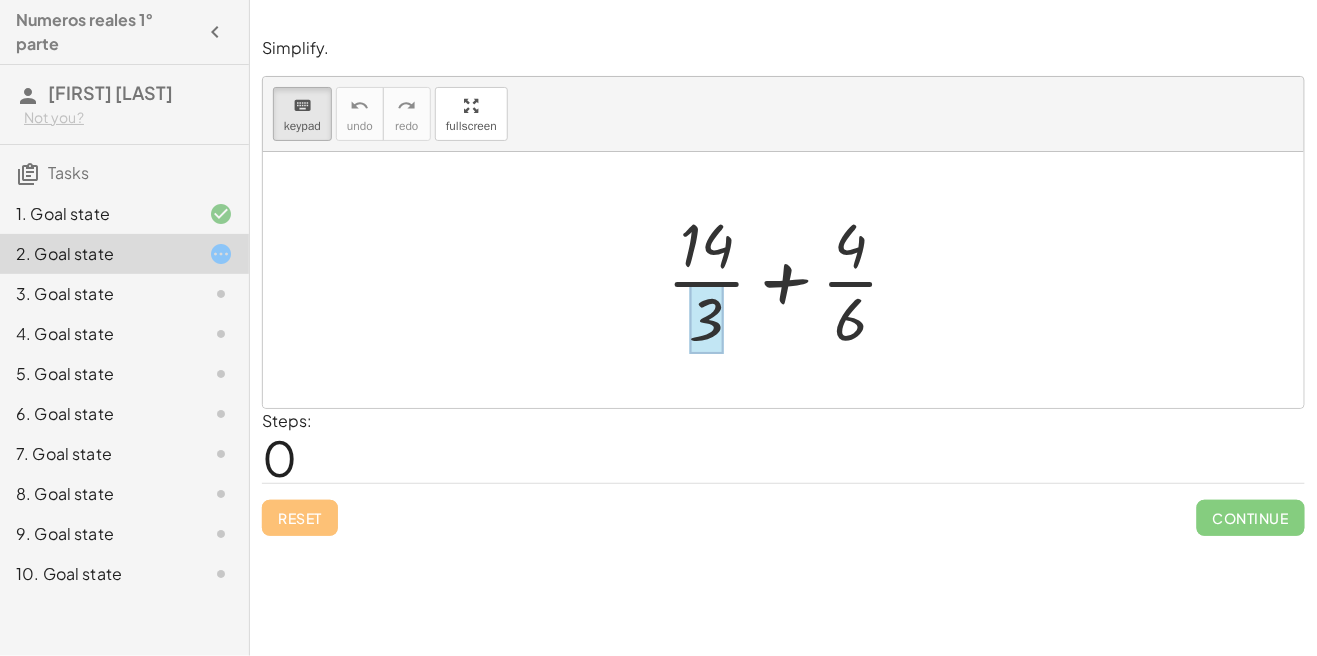 scroll, scrollTop: 0, scrollLeft: 0, axis: both 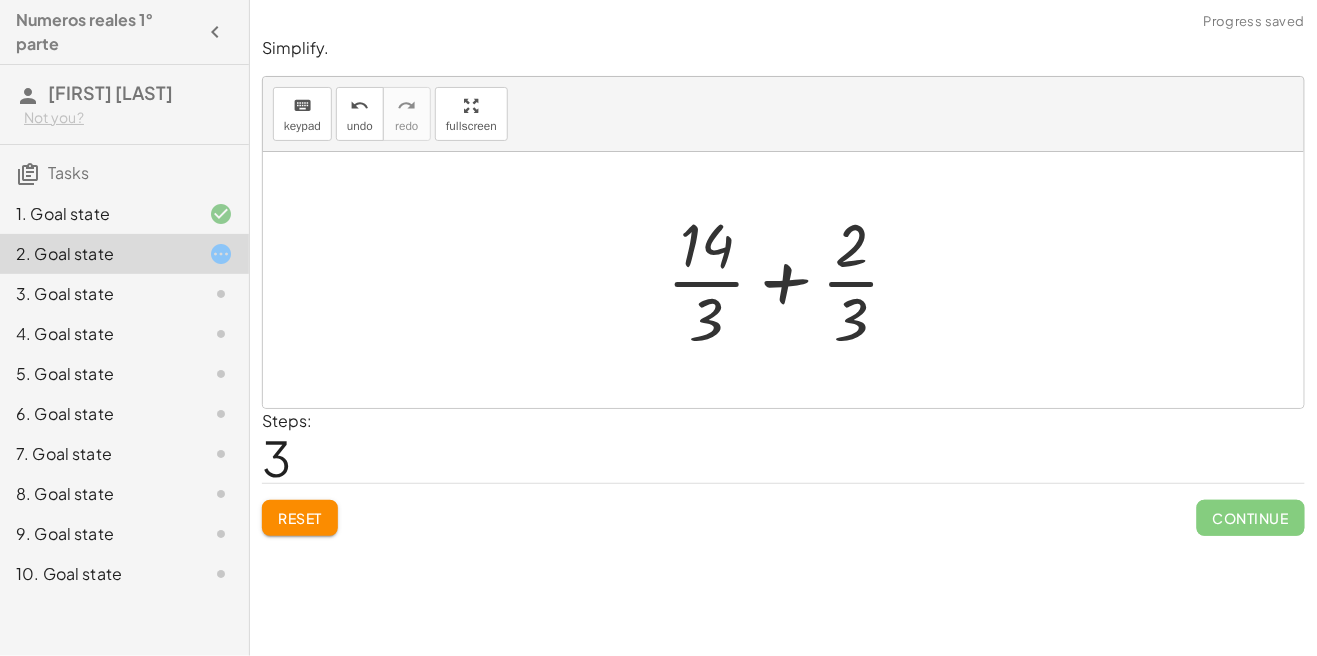 click on "Reset" 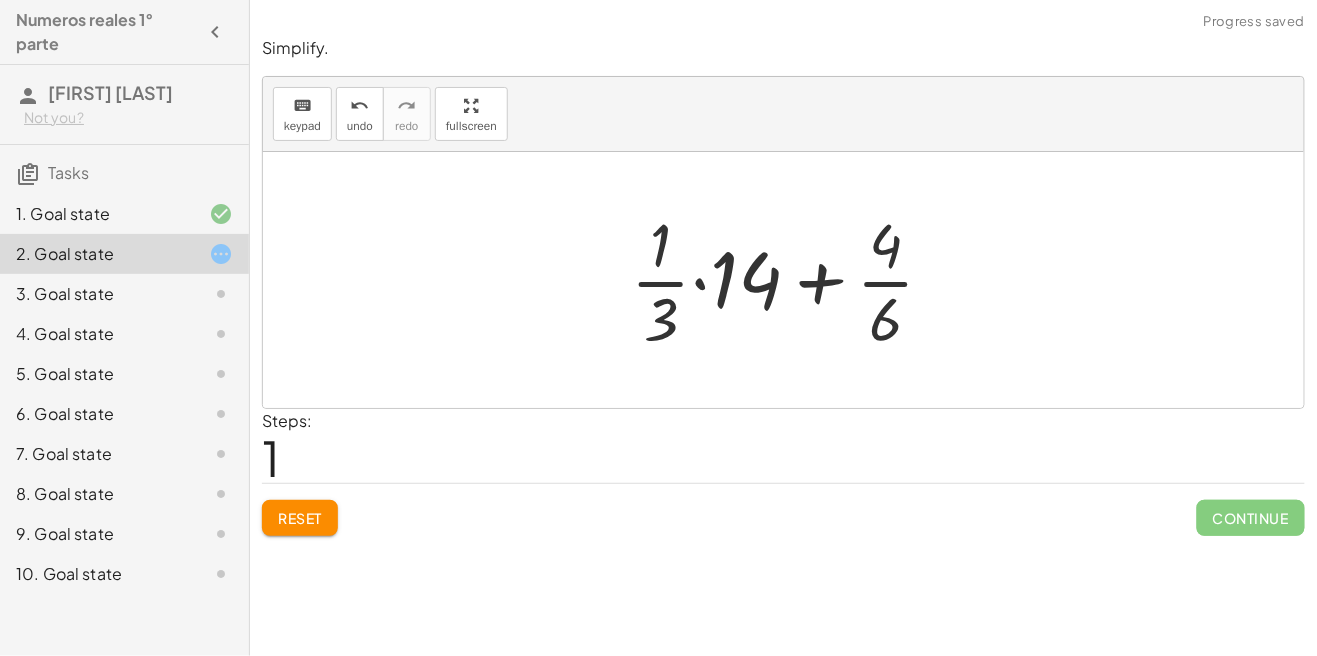click on "Reset" at bounding box center [300, 518] 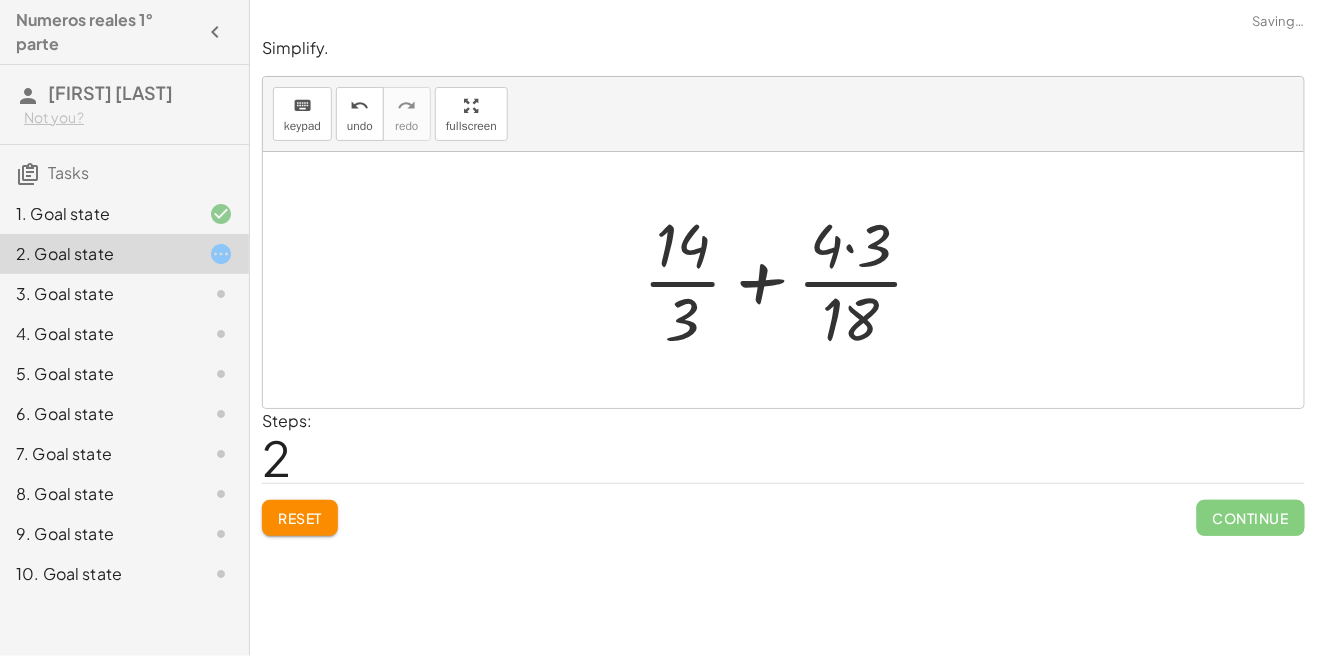 click on "Reset" 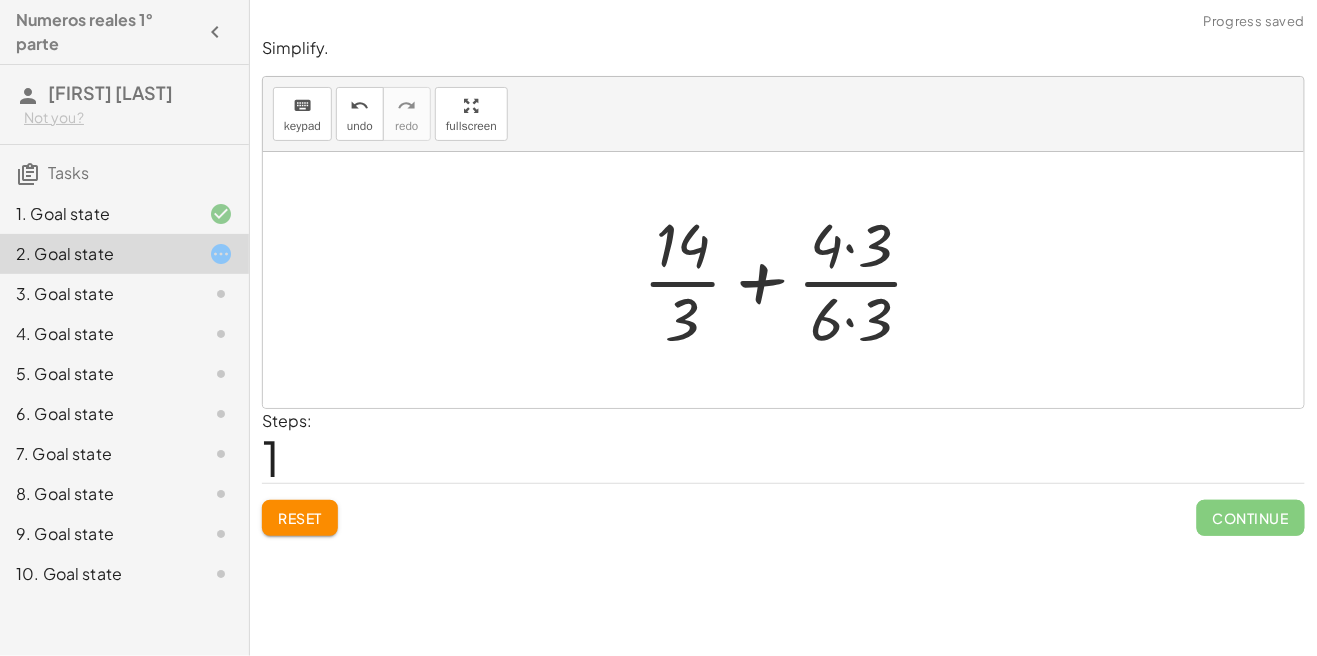 click on "Reset   Continue" at bounding box center (783, 509) 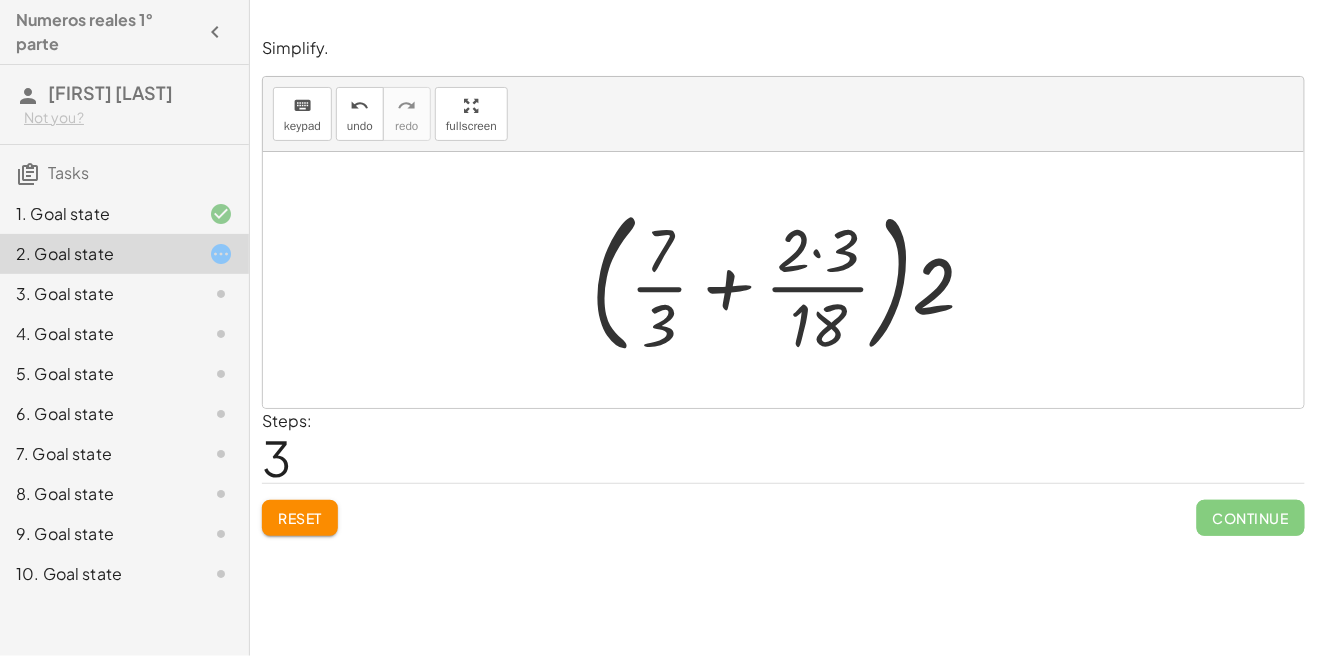 click on "Reset" 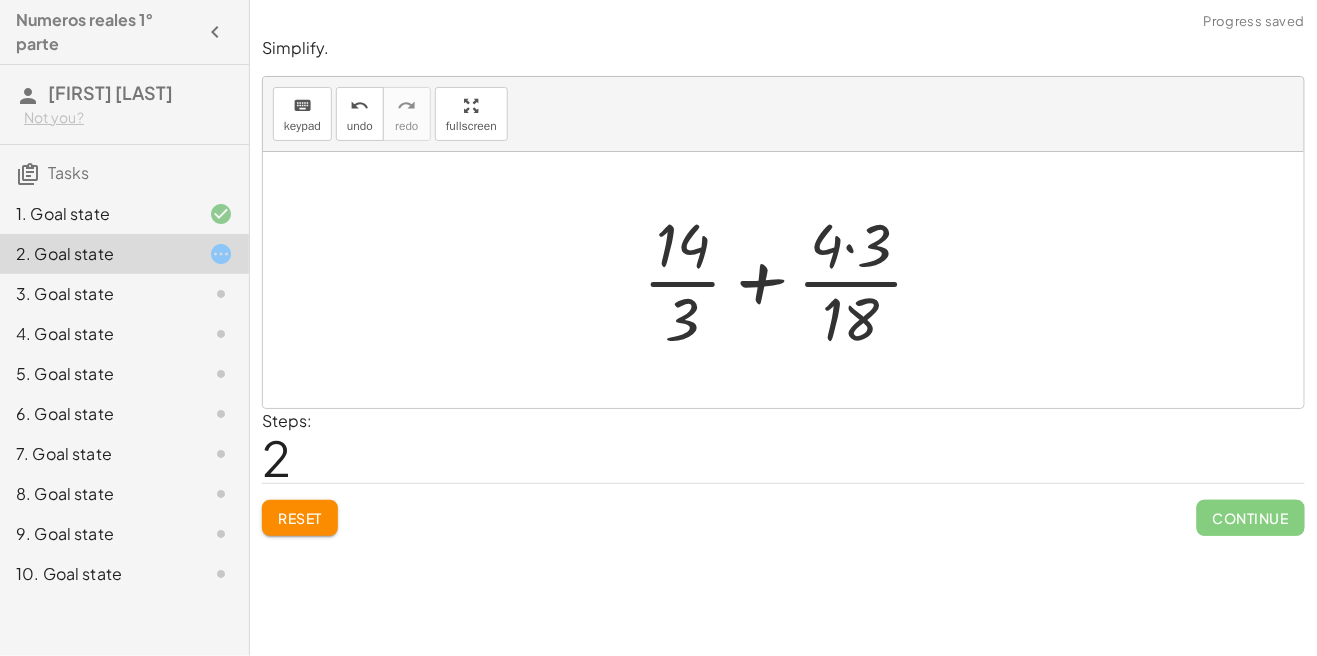 click on "Reset" 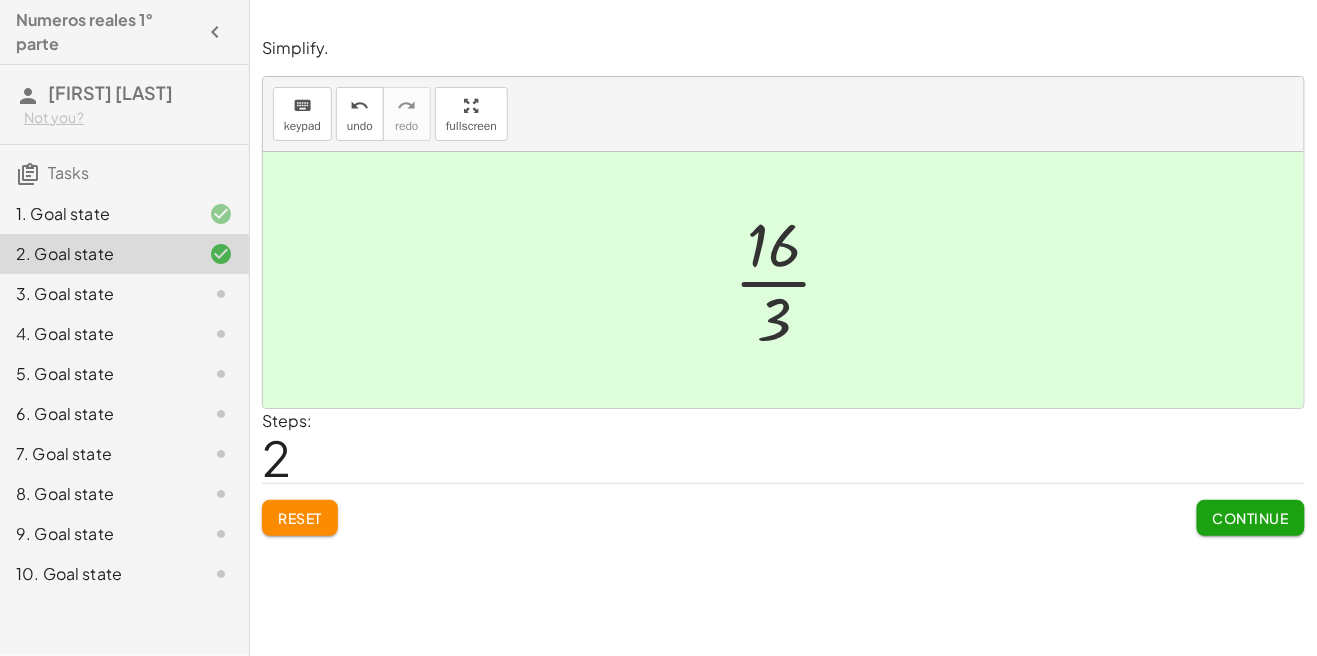 click on "Continue" at bounding box center (1251, 518) 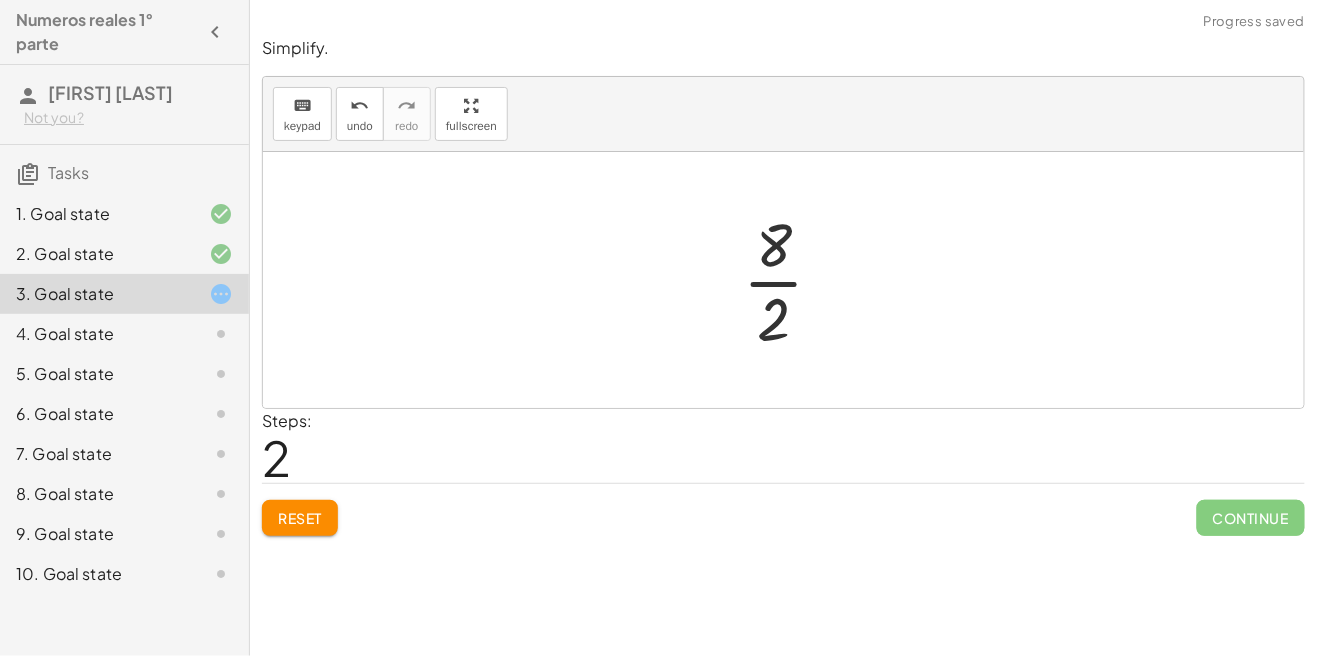 click on "Reset" 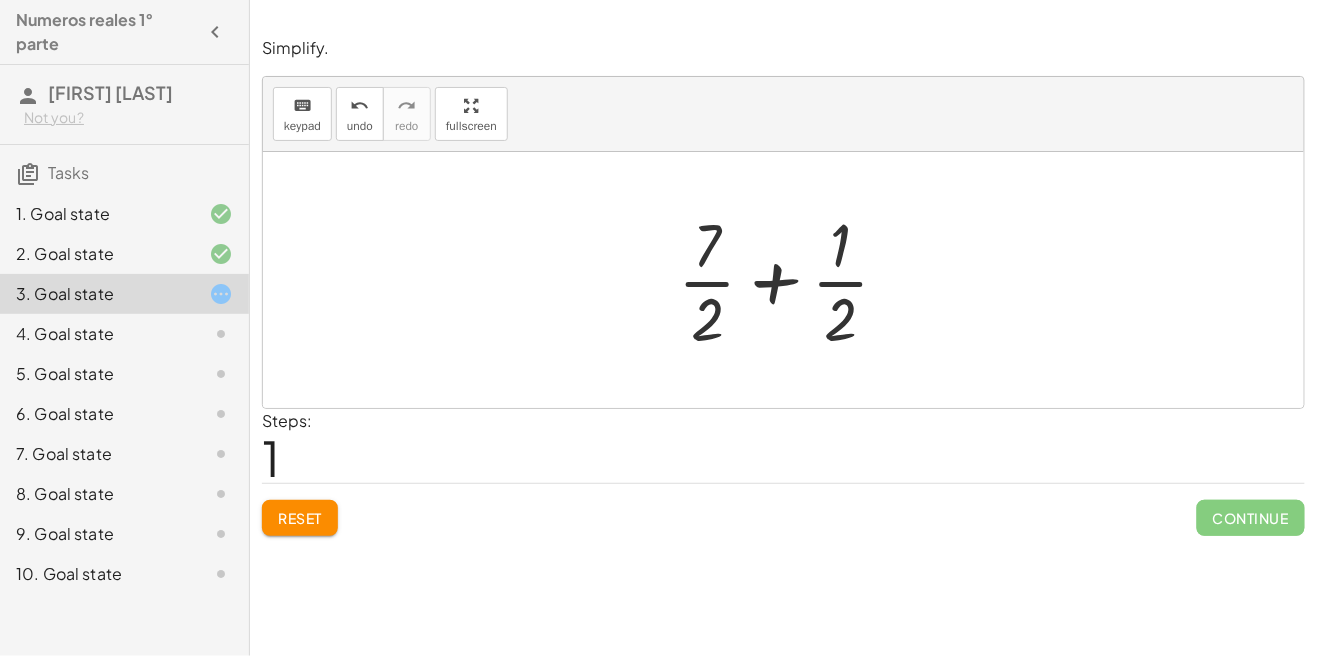 click on "Reset" at bounding box center [300, 518] 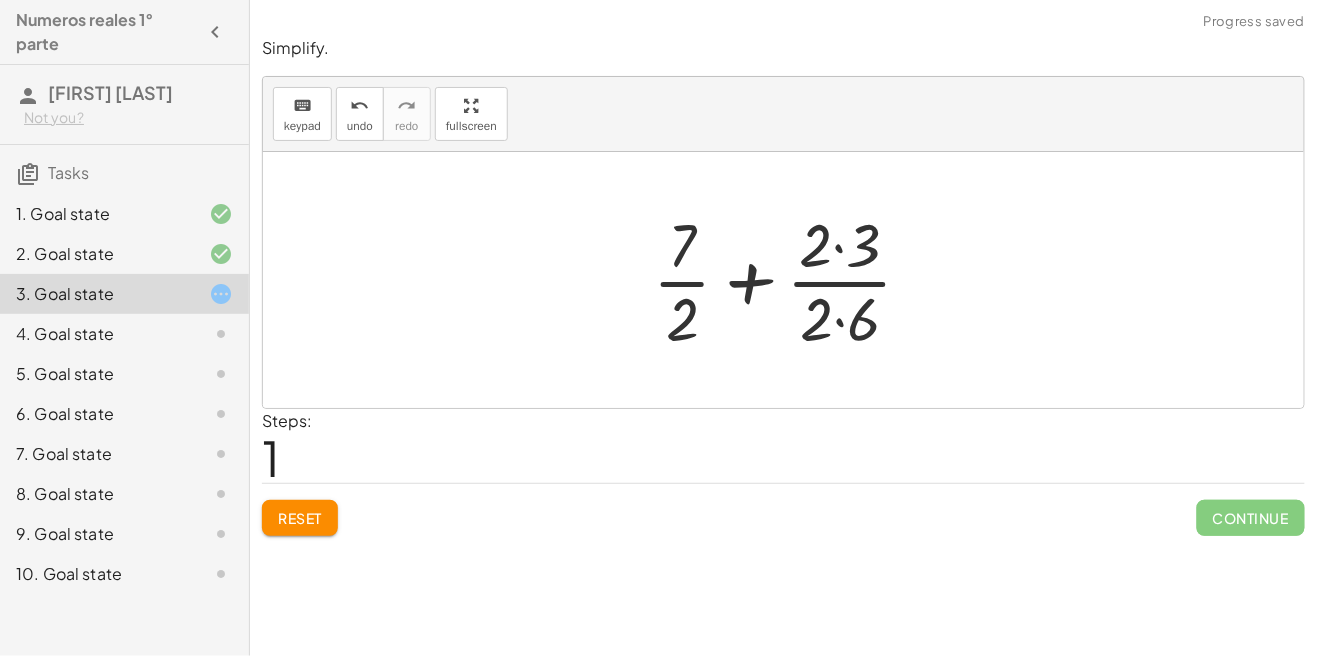 click on "Reset" 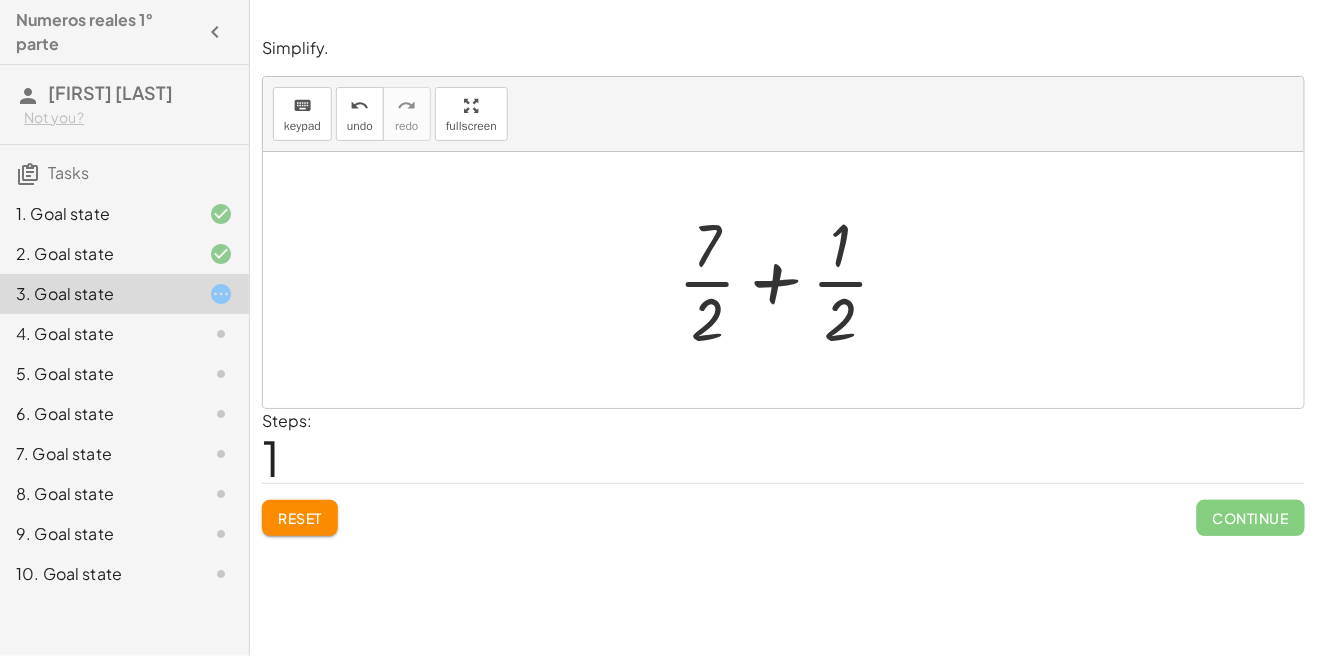 click on "Reset" at bounding box center (300, 518) 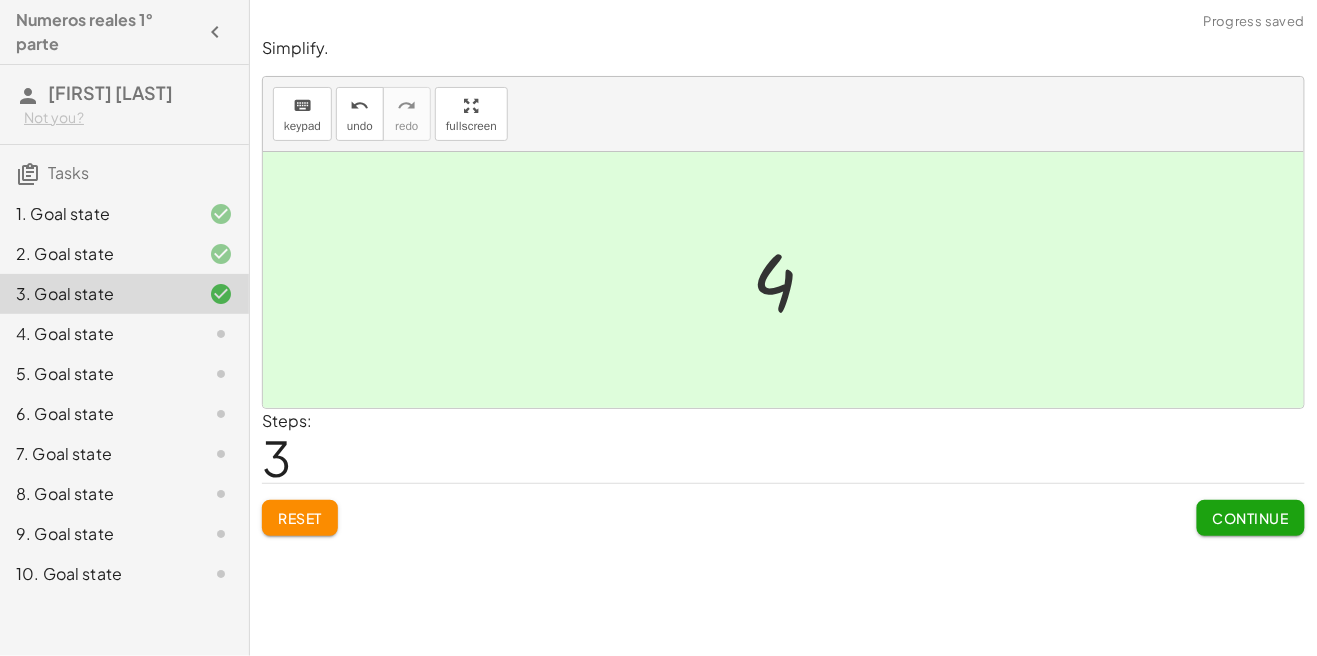 click on "Continue" 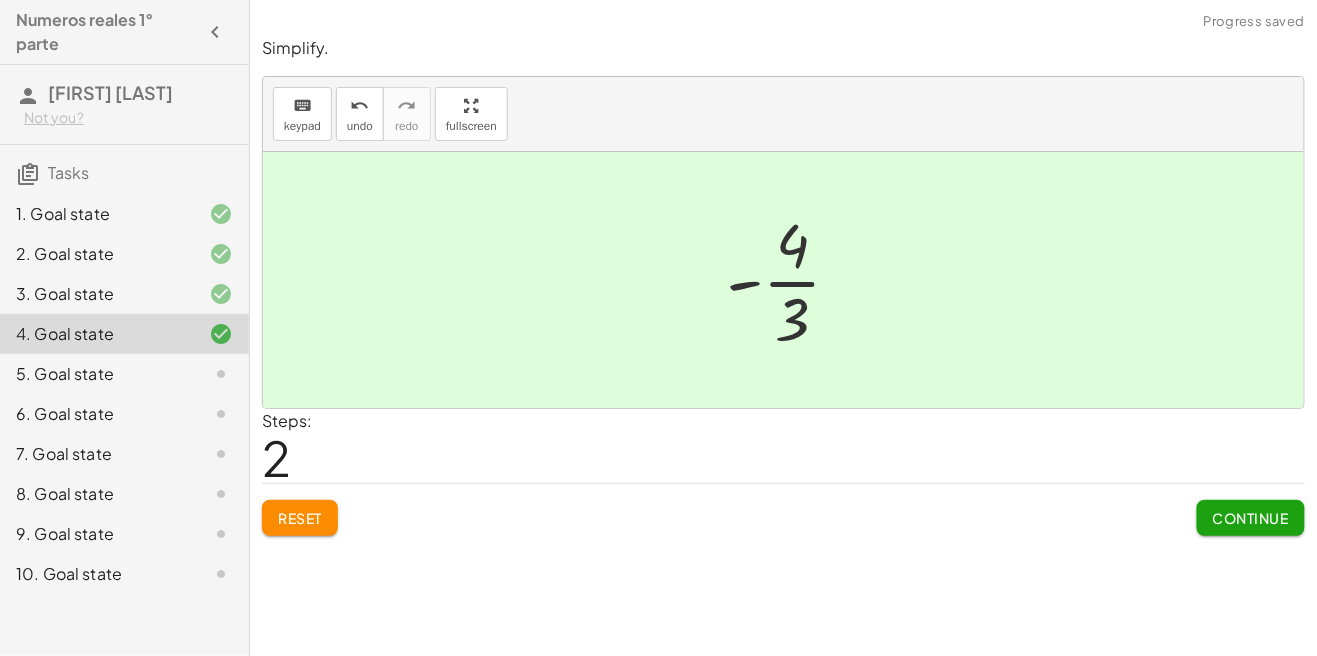 click on "Continue" at bounding box center [1251, 518] 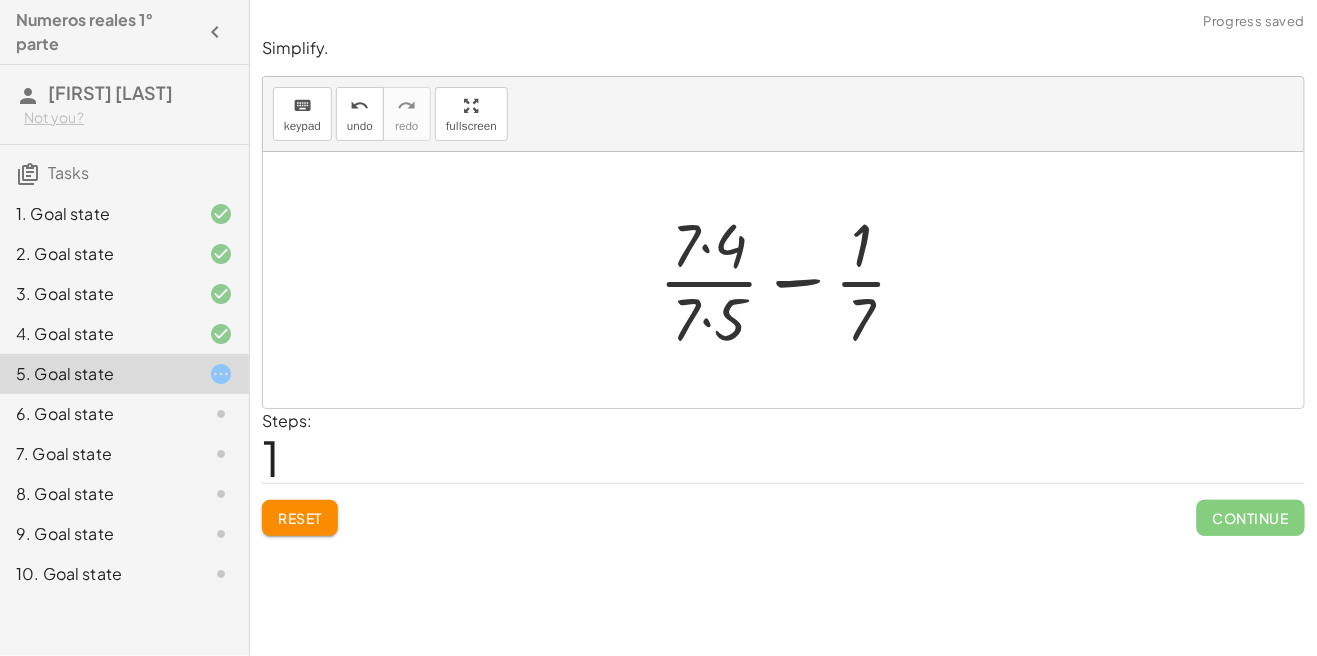 click on "Reset" at bounding box center (300, 518) 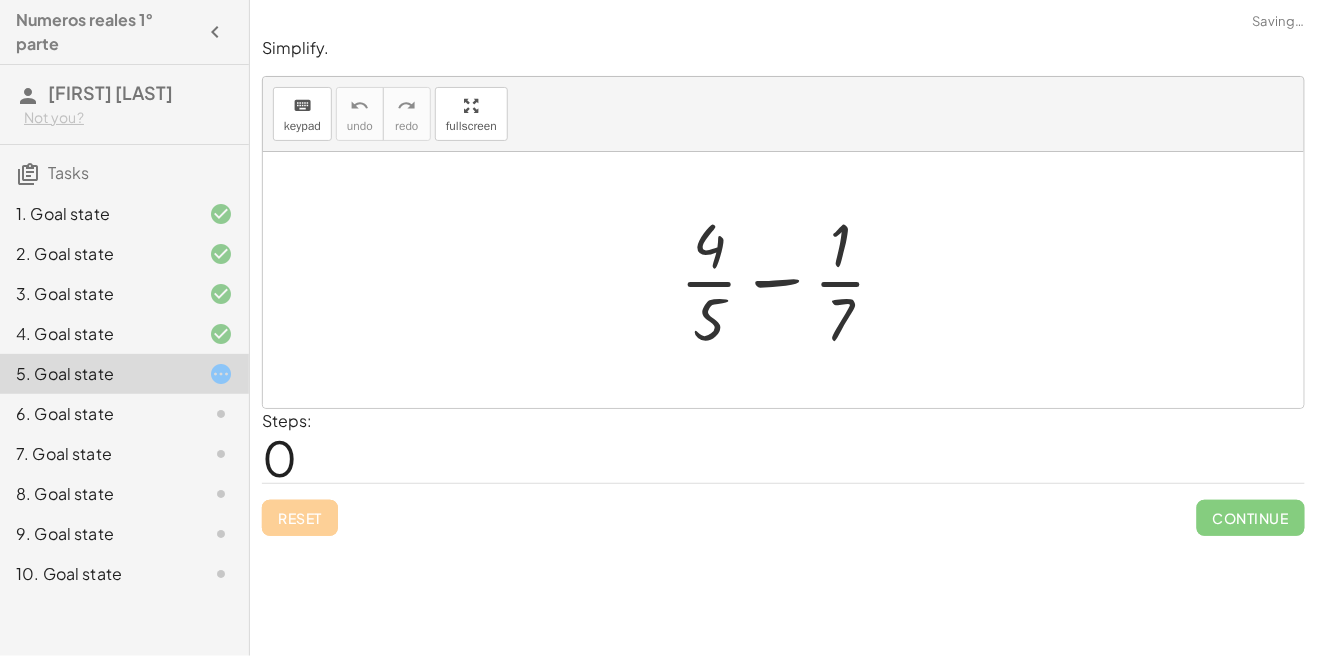 click on "Reset   Continue" at bounding box center (783, 509) 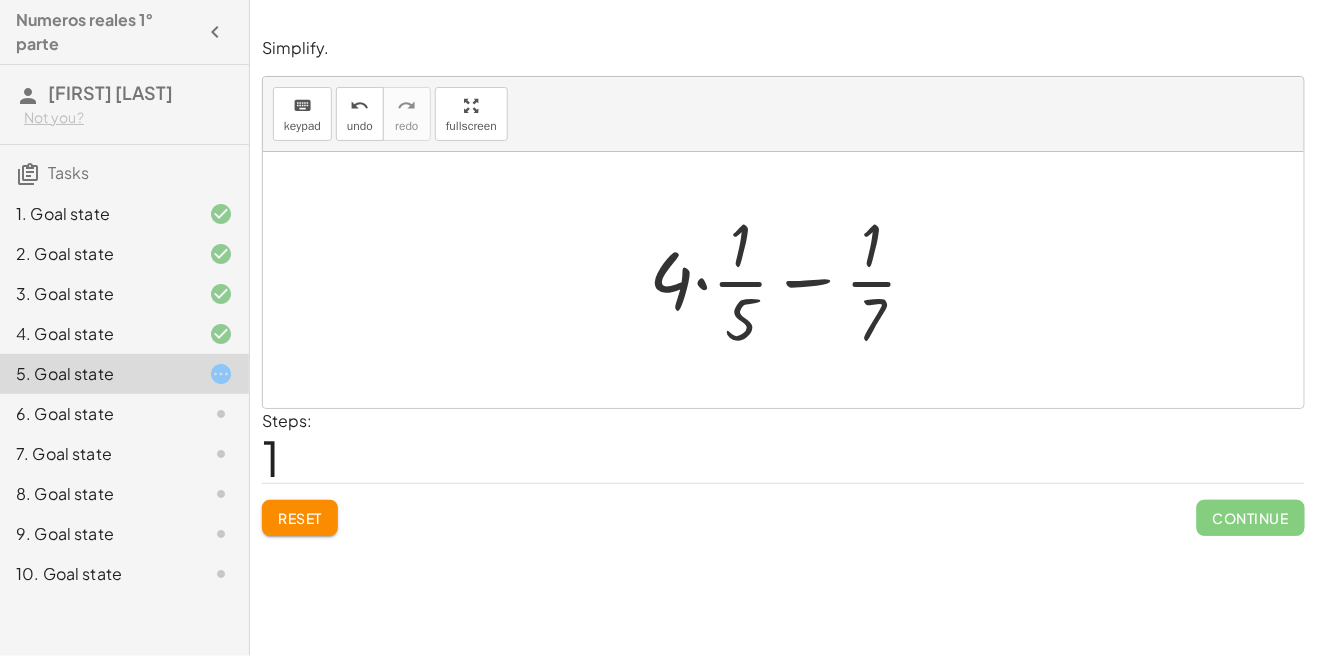 click on "Reset" 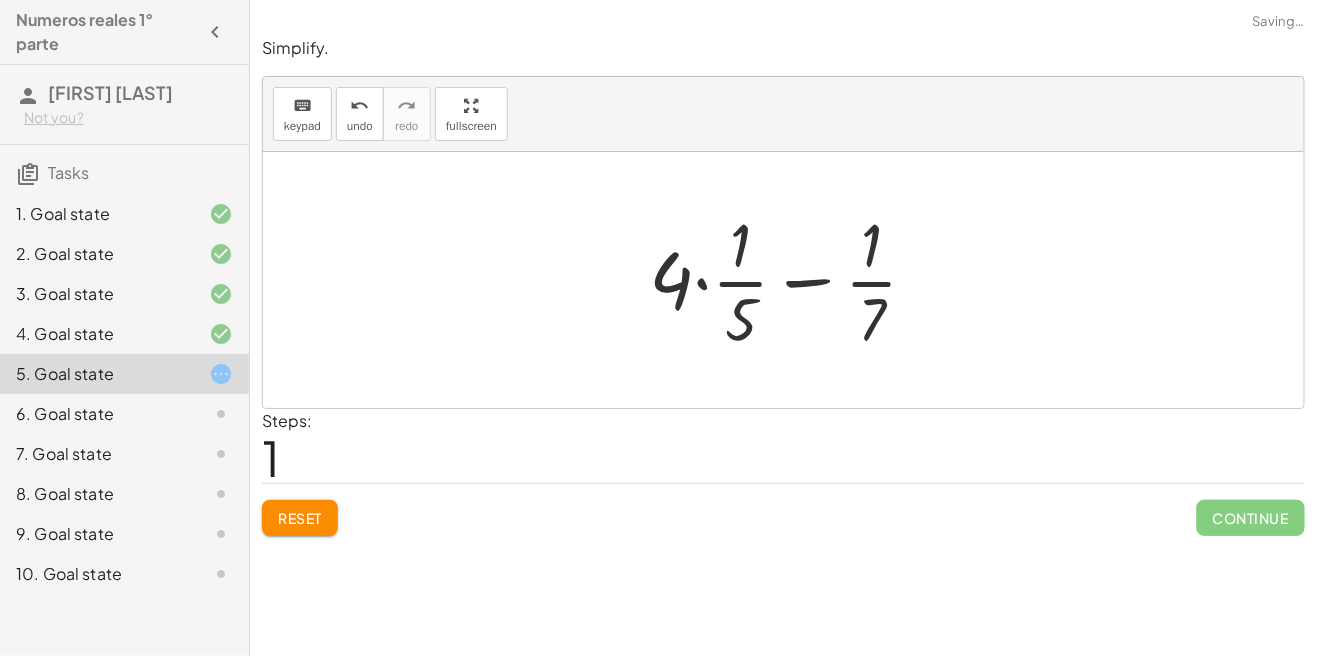 click on "Reset" 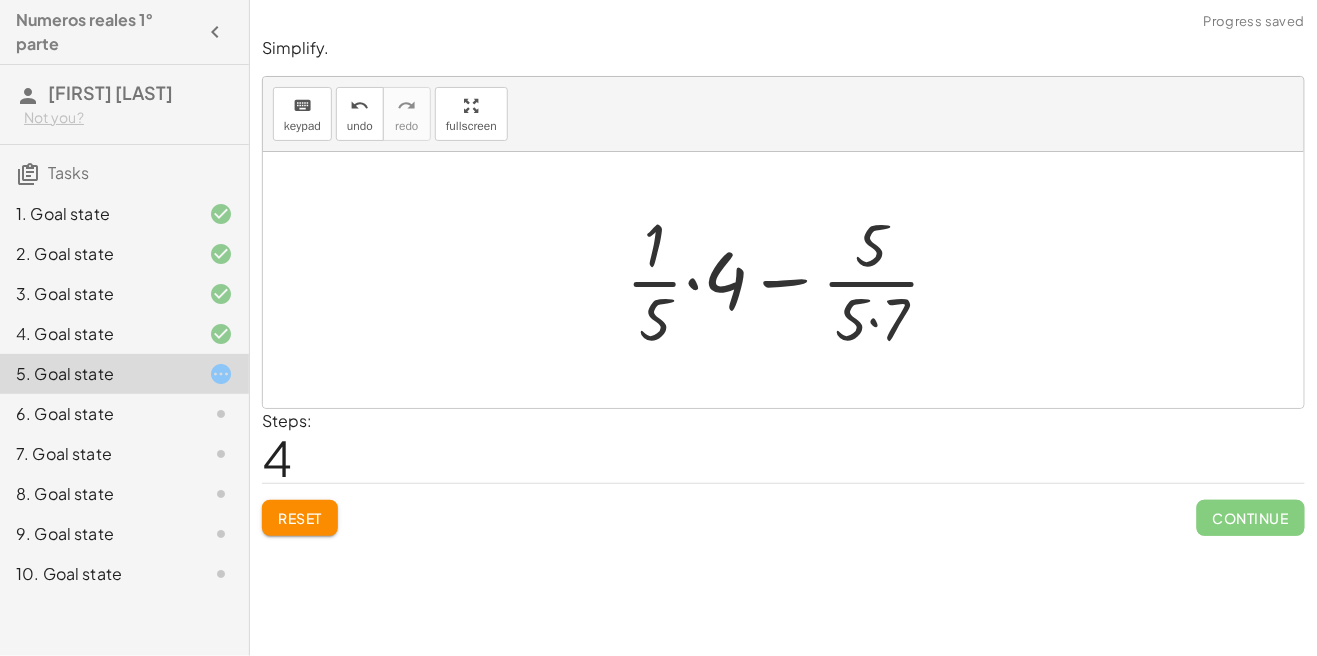 click on "Reset" 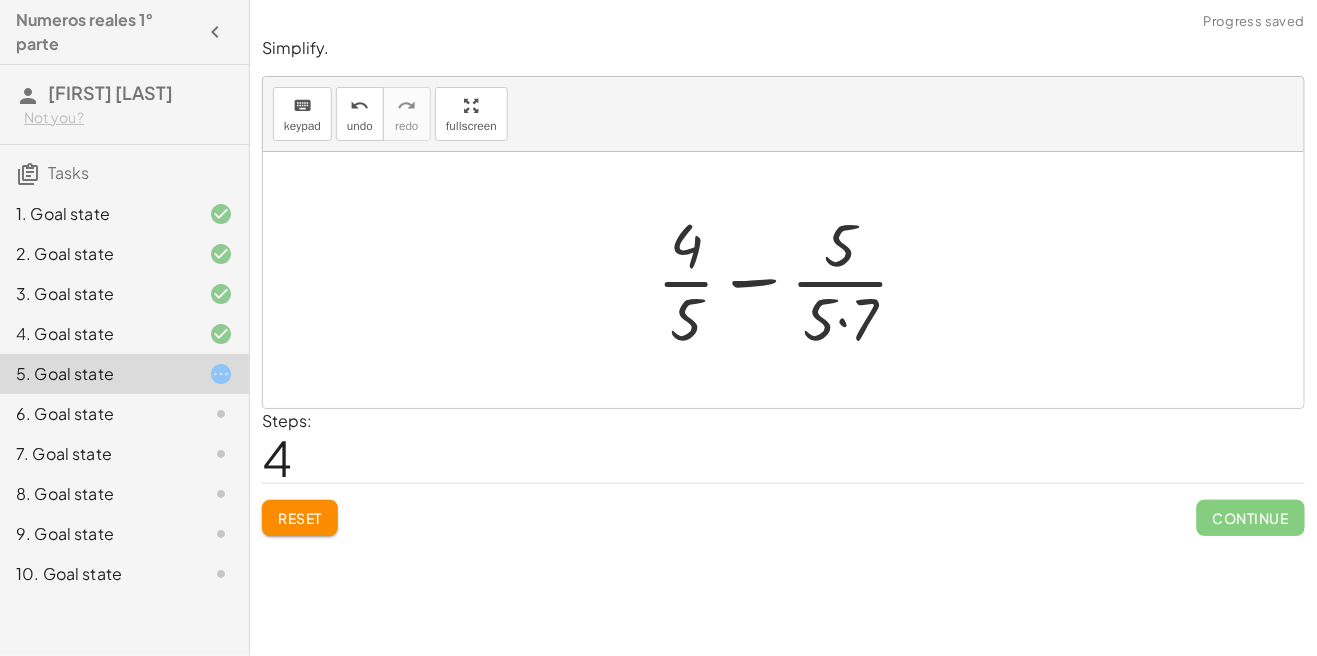 click on "Reset" 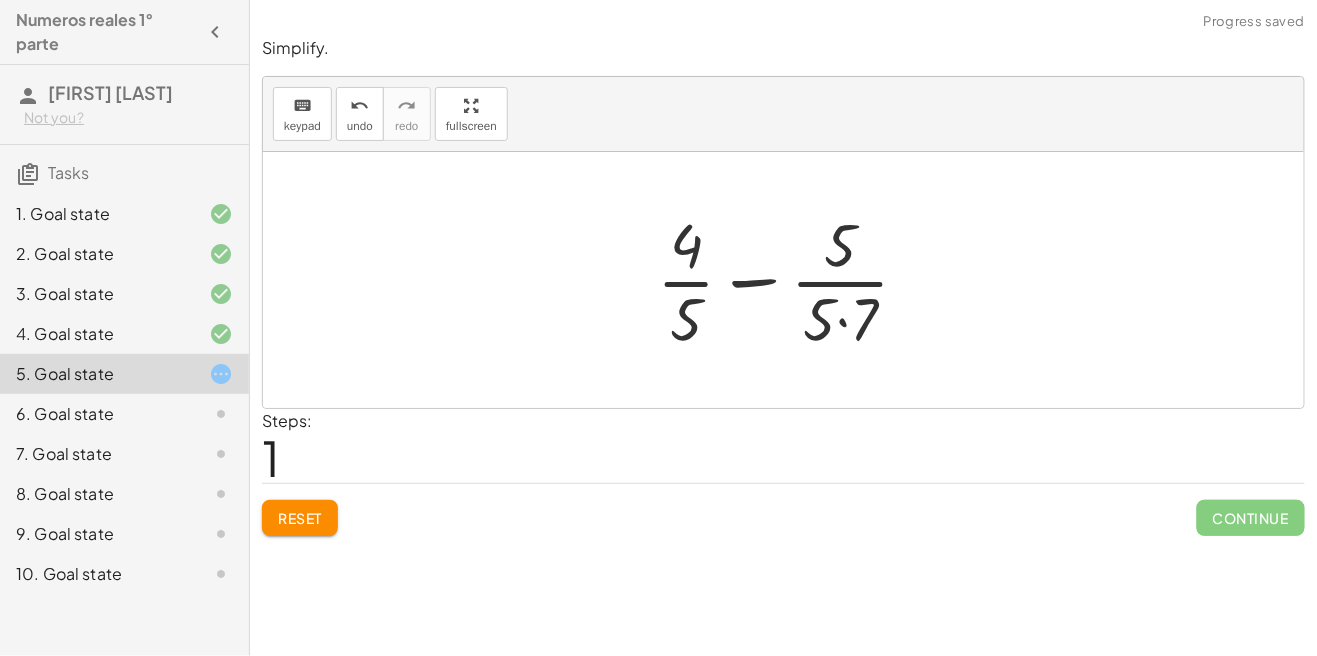 click on "Reset" at bounding box center (300, 518) 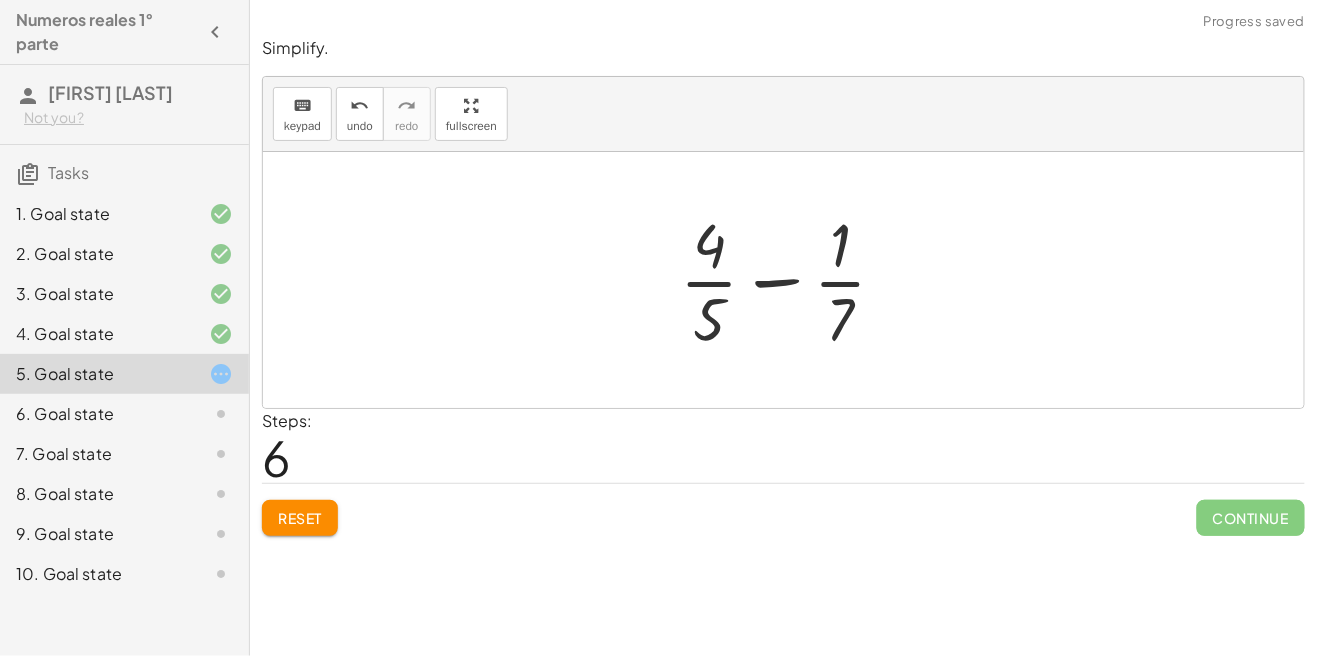 click on "Reset" 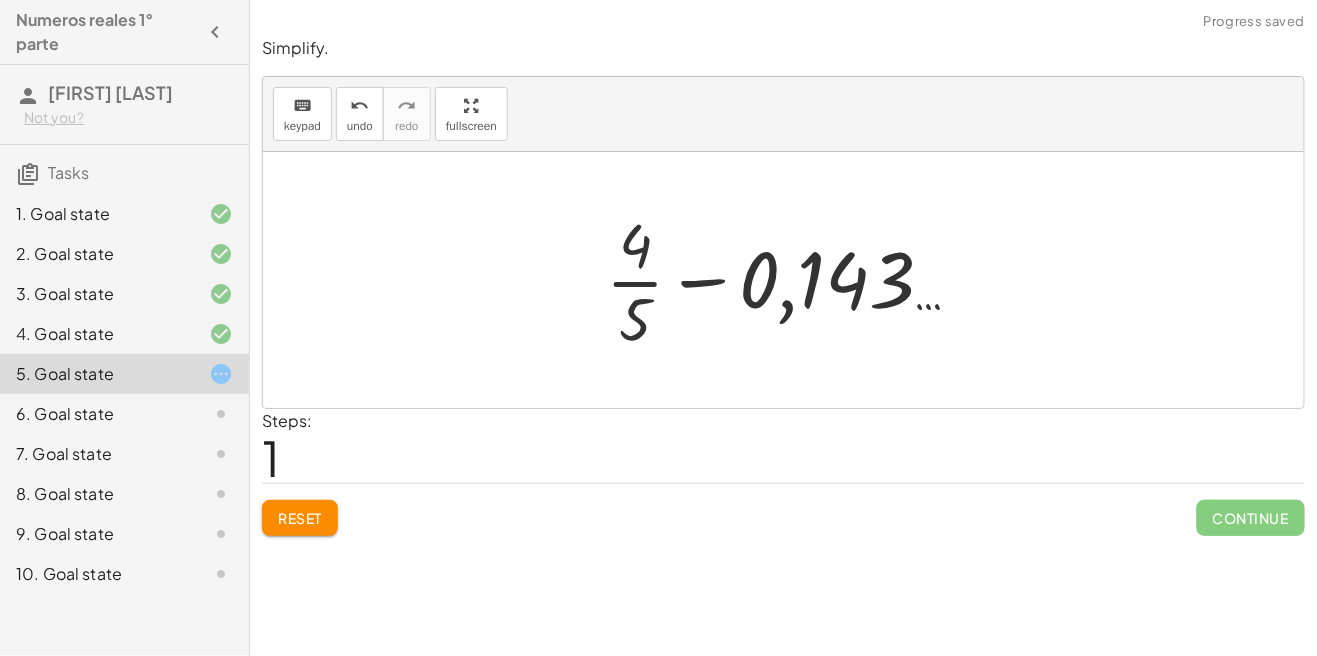 click on "Reset   Continue" at bounding box center (783, 509) 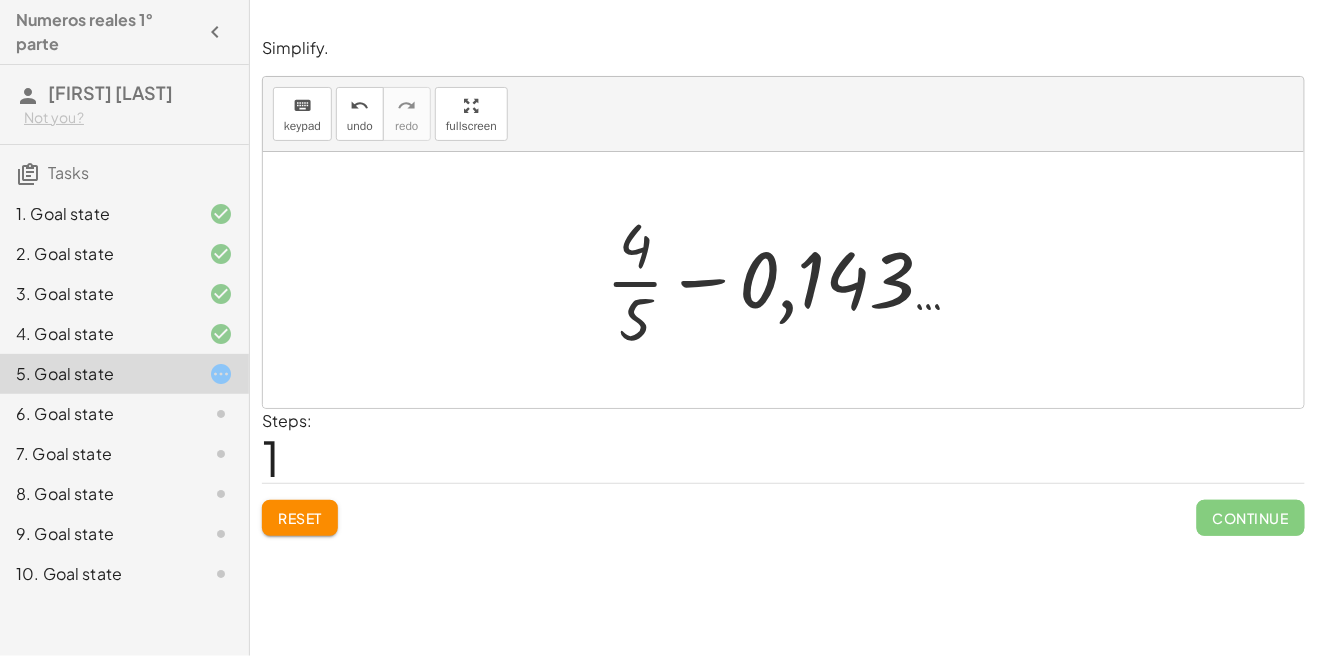click on "Reset" 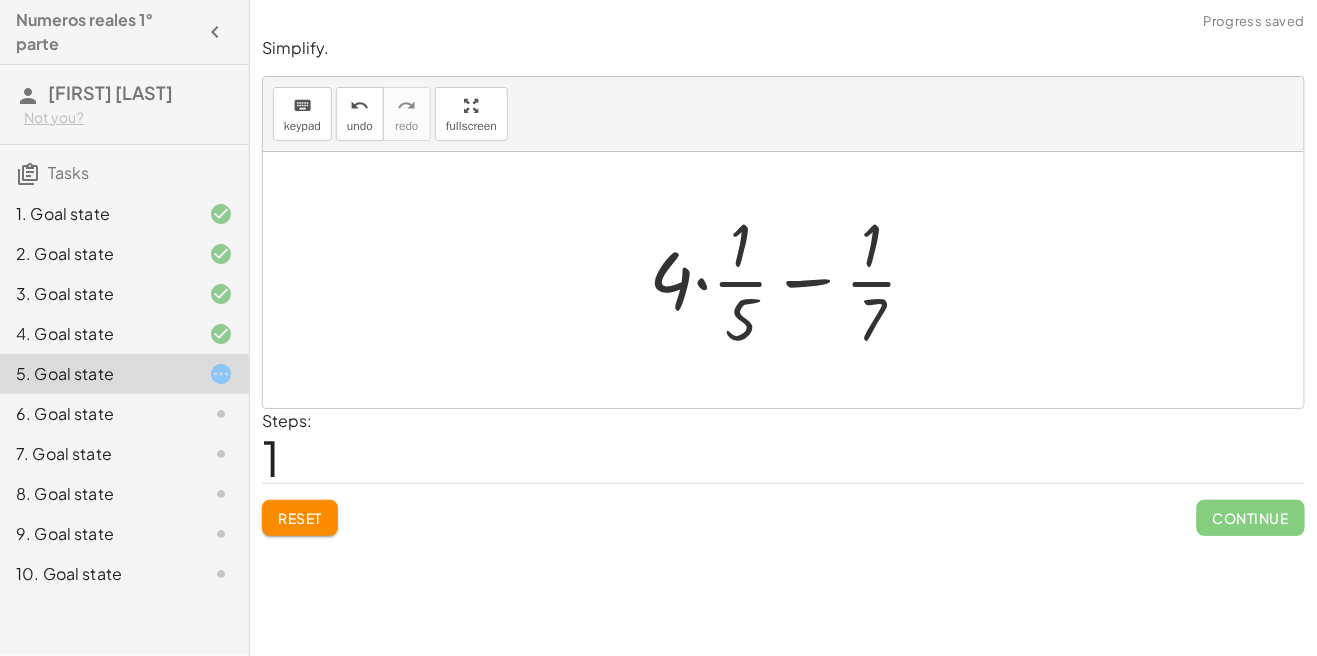 click on "Reset" 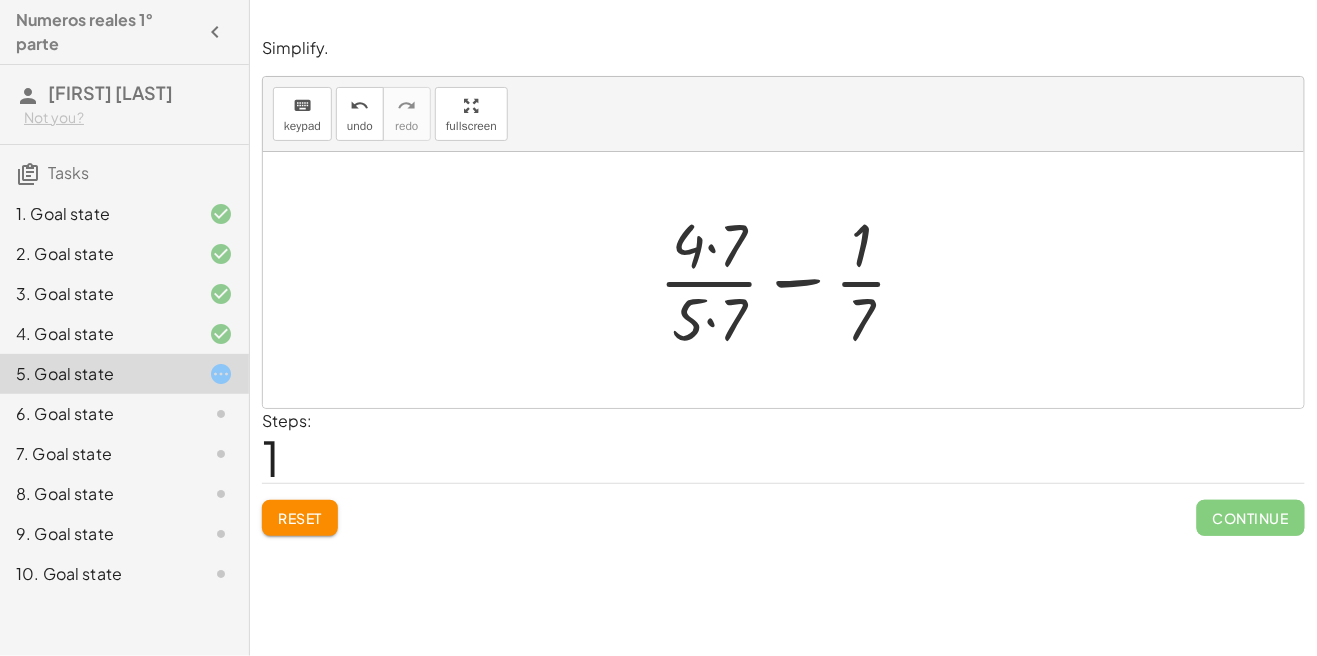 click on "Reset" at bounding box center [300, 518] 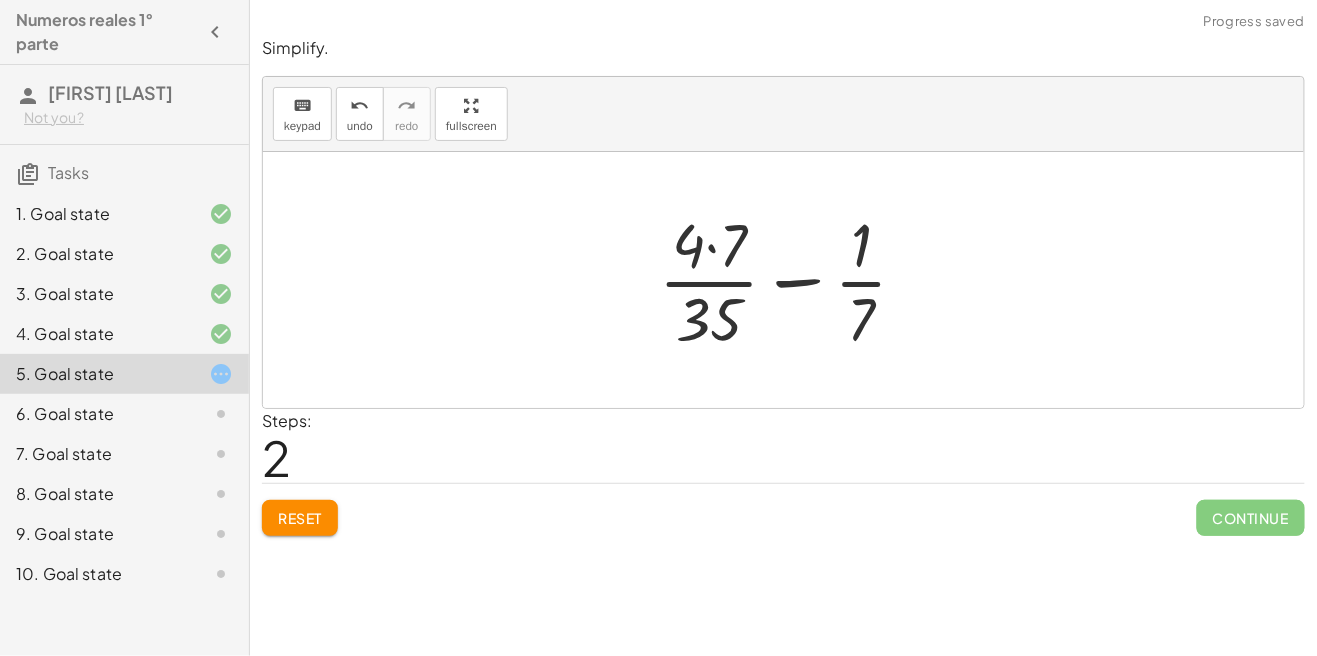 click on "Reset" at bounding box center [300, 518] 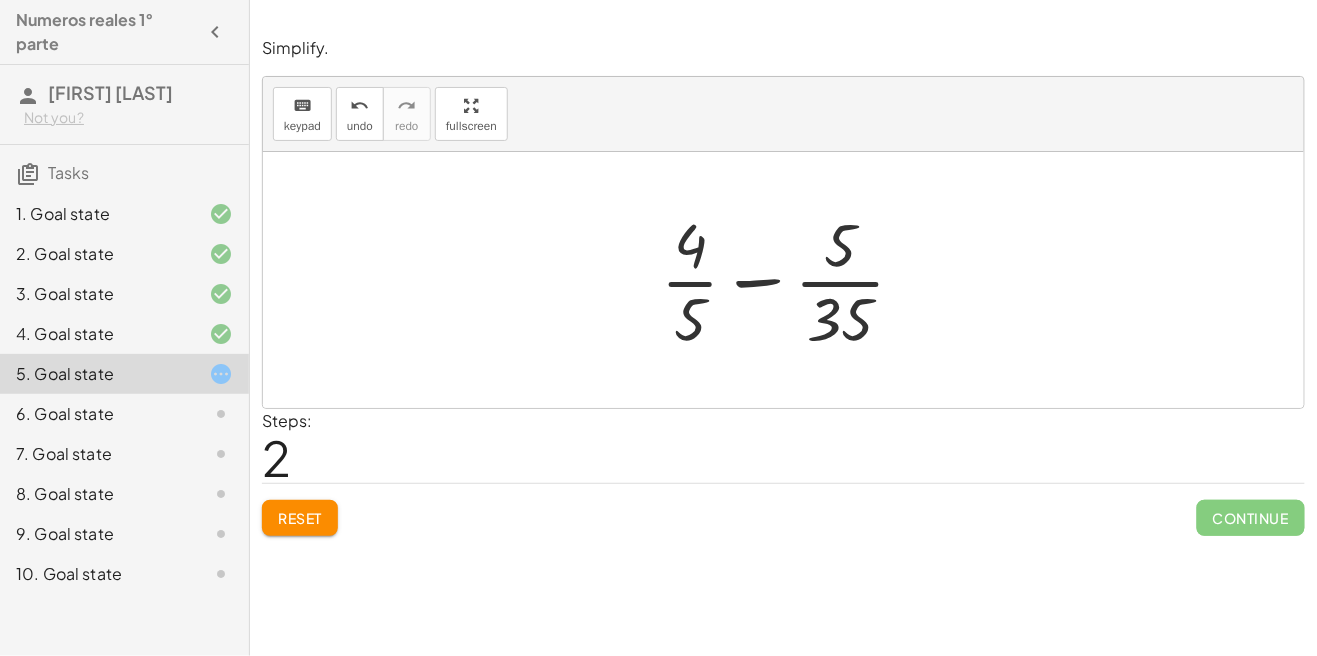 click on "Reset" 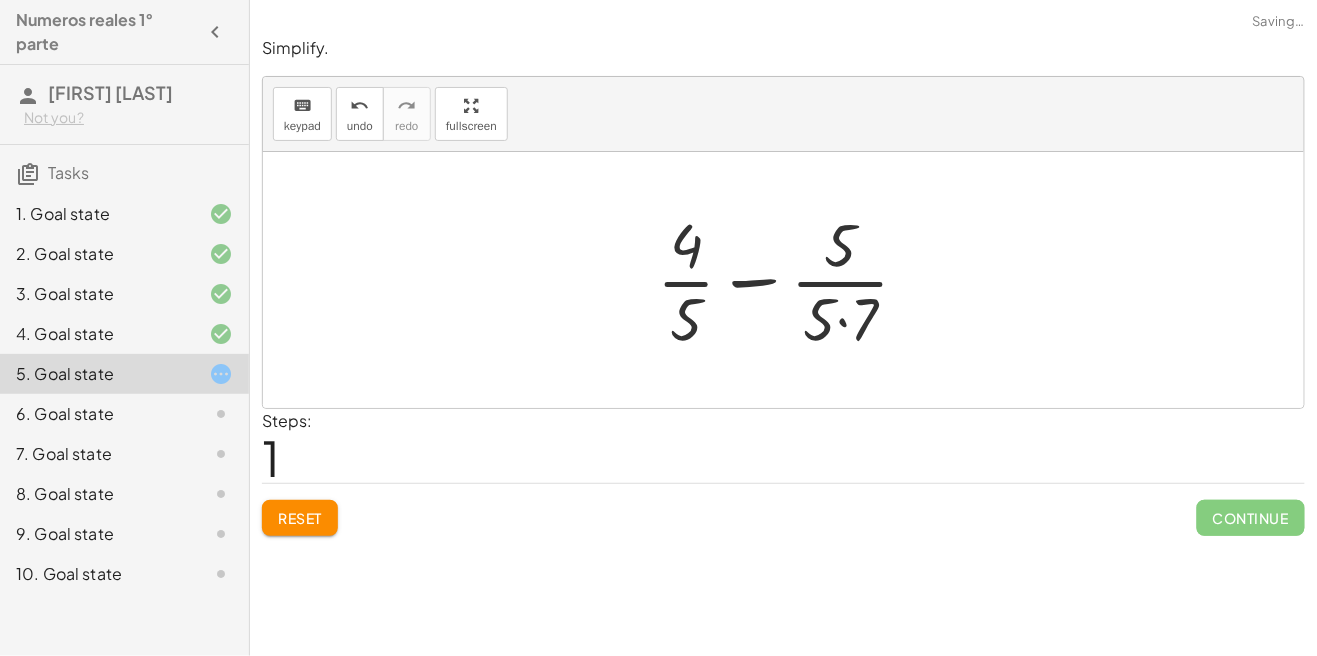 click on "Reset" 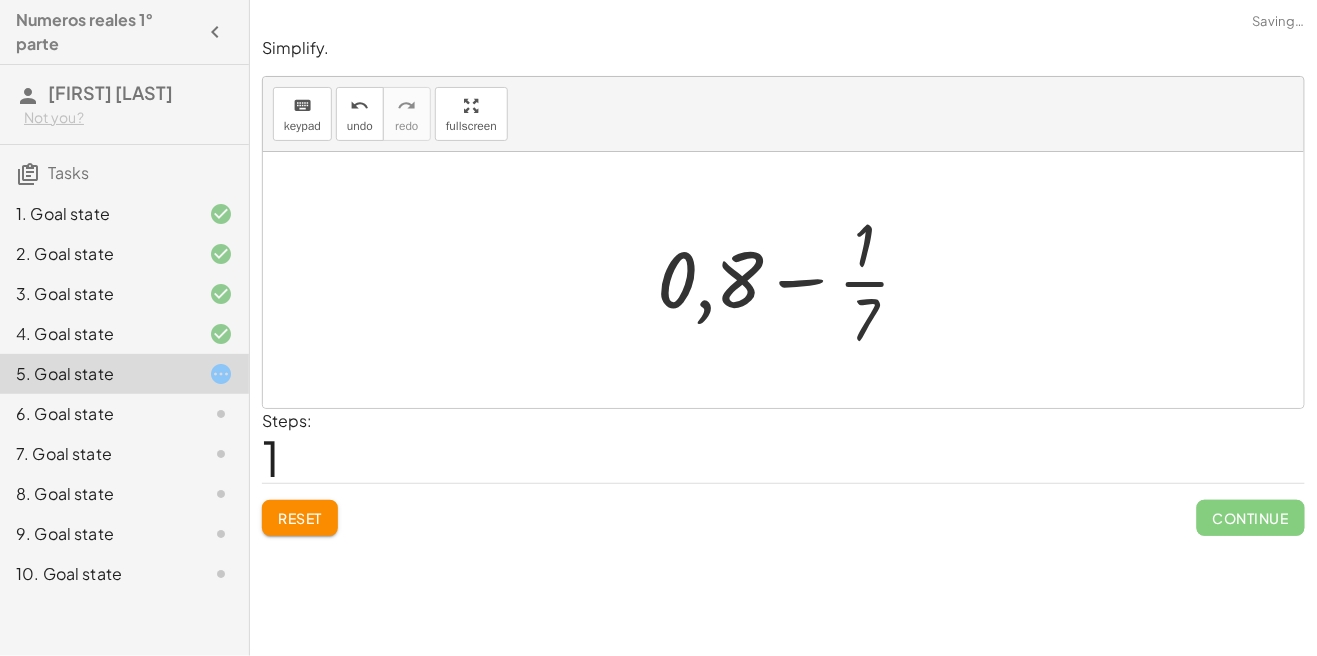 click on "Reset" at bounding box center (300, 518) 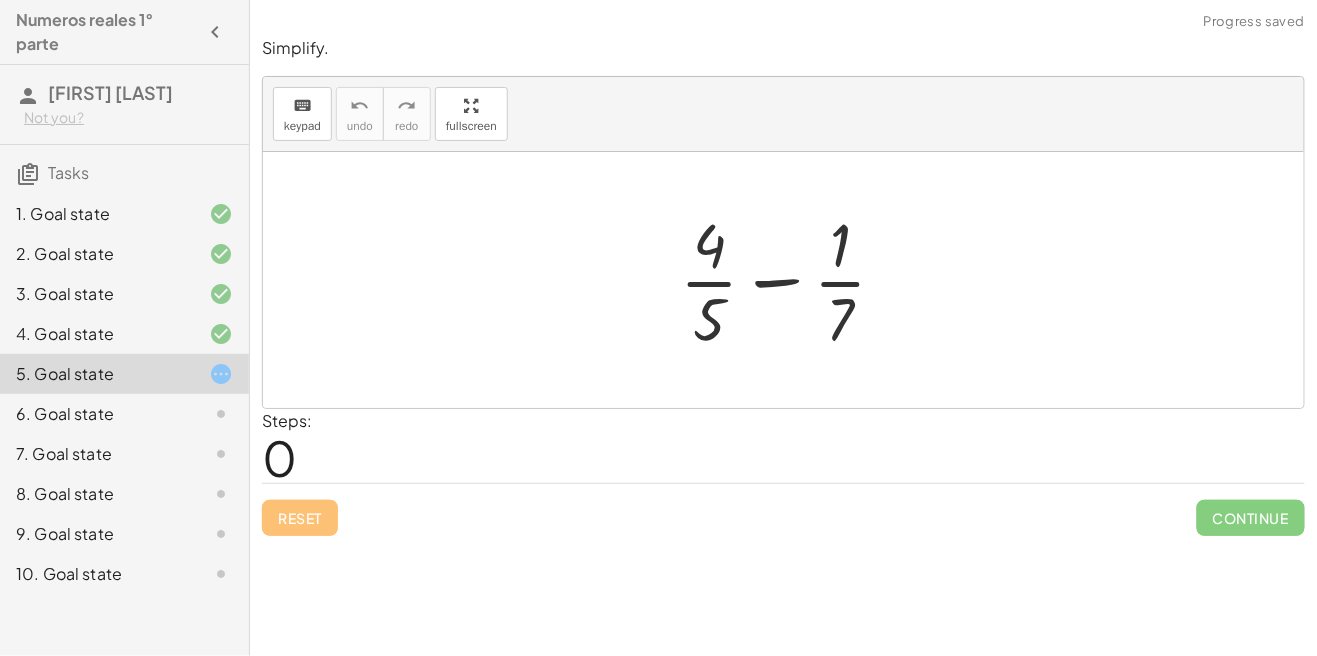 click on "Reset   Continue" at bounding box center (783, 509) 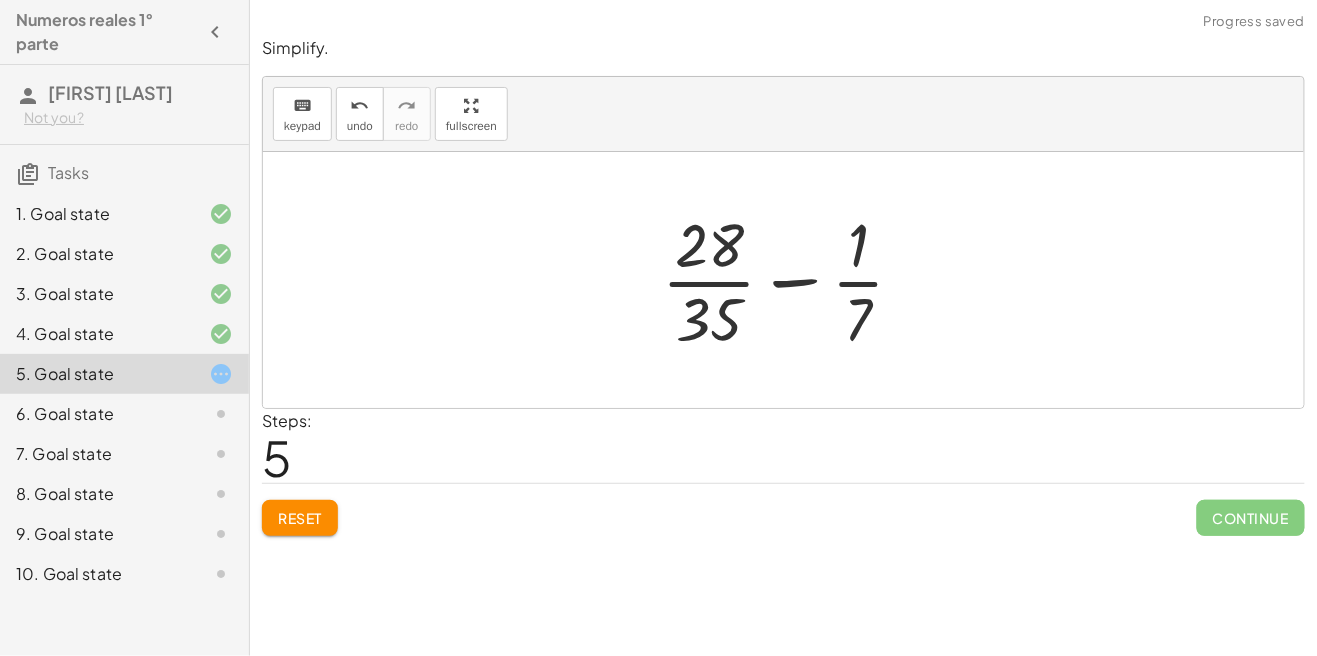 click on "Reset" 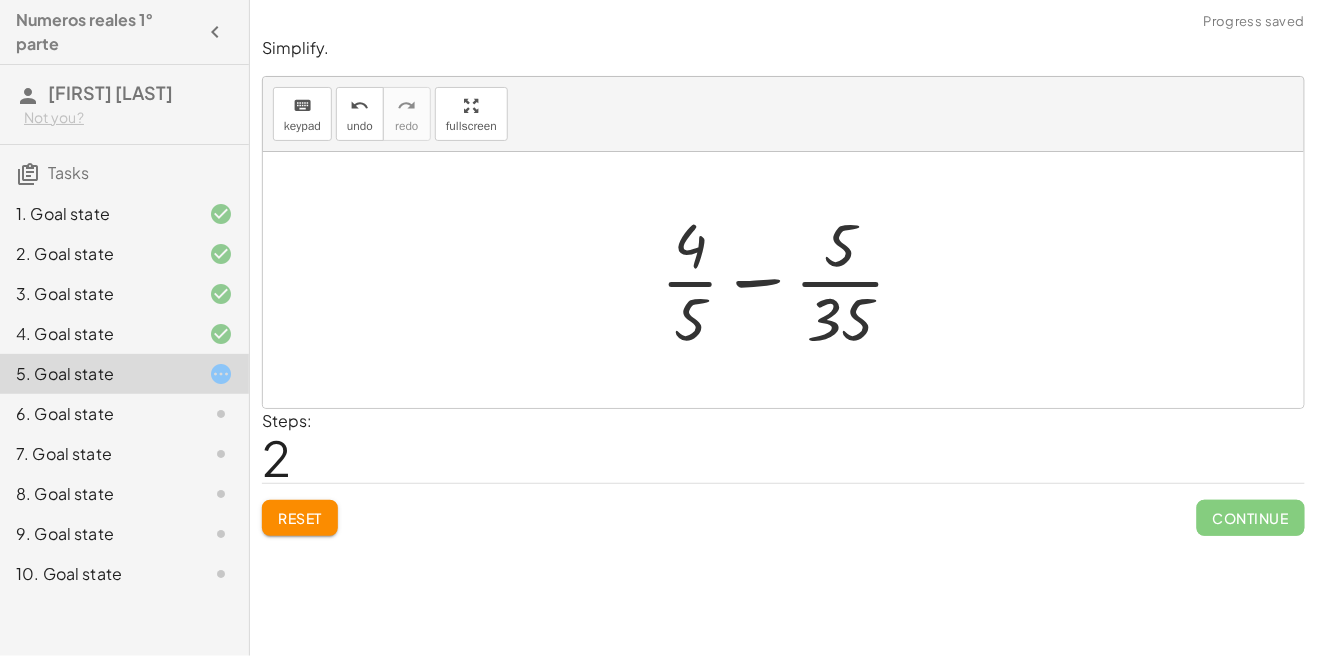 click on "Reset" 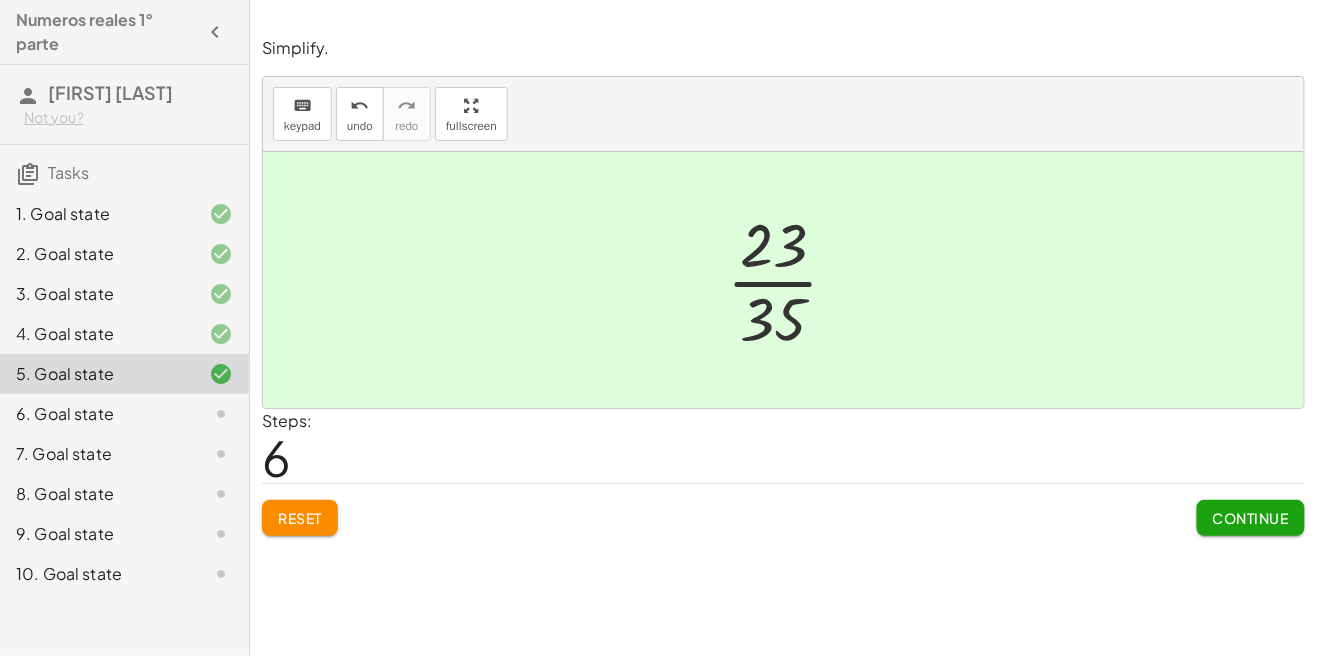 click on "Continue" 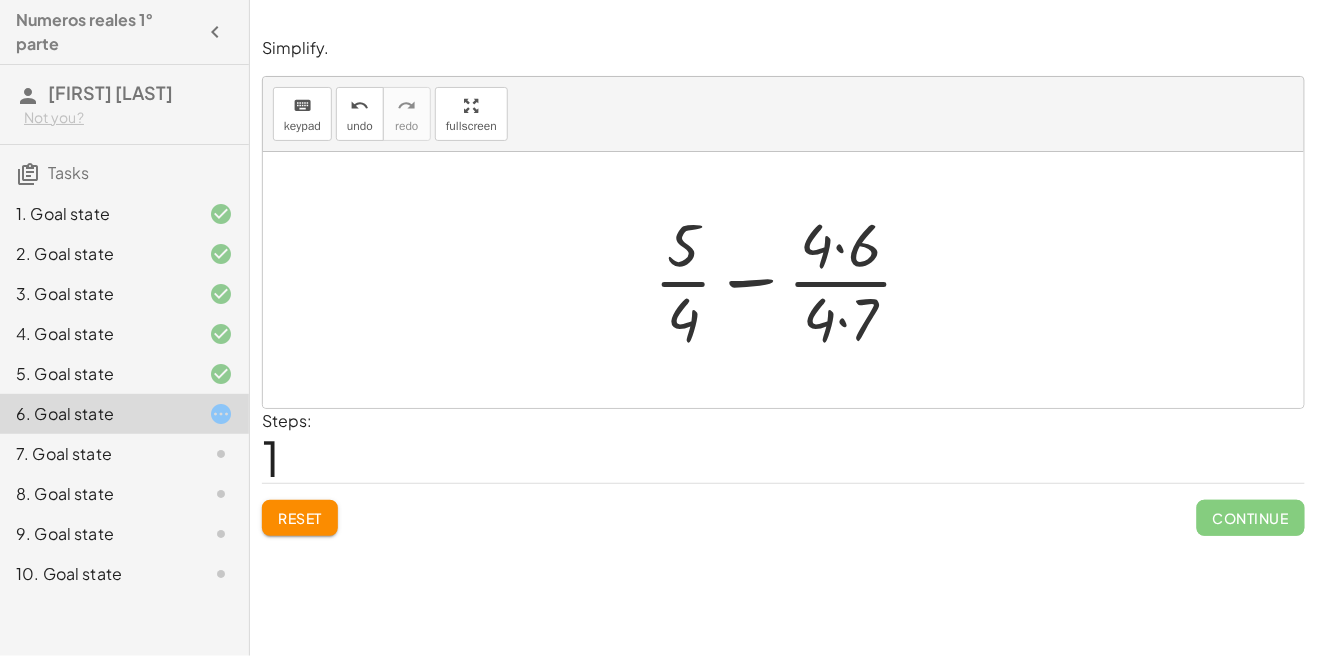 scroll, scrollTop: 8, scrollLeft: 0, axis: vertical 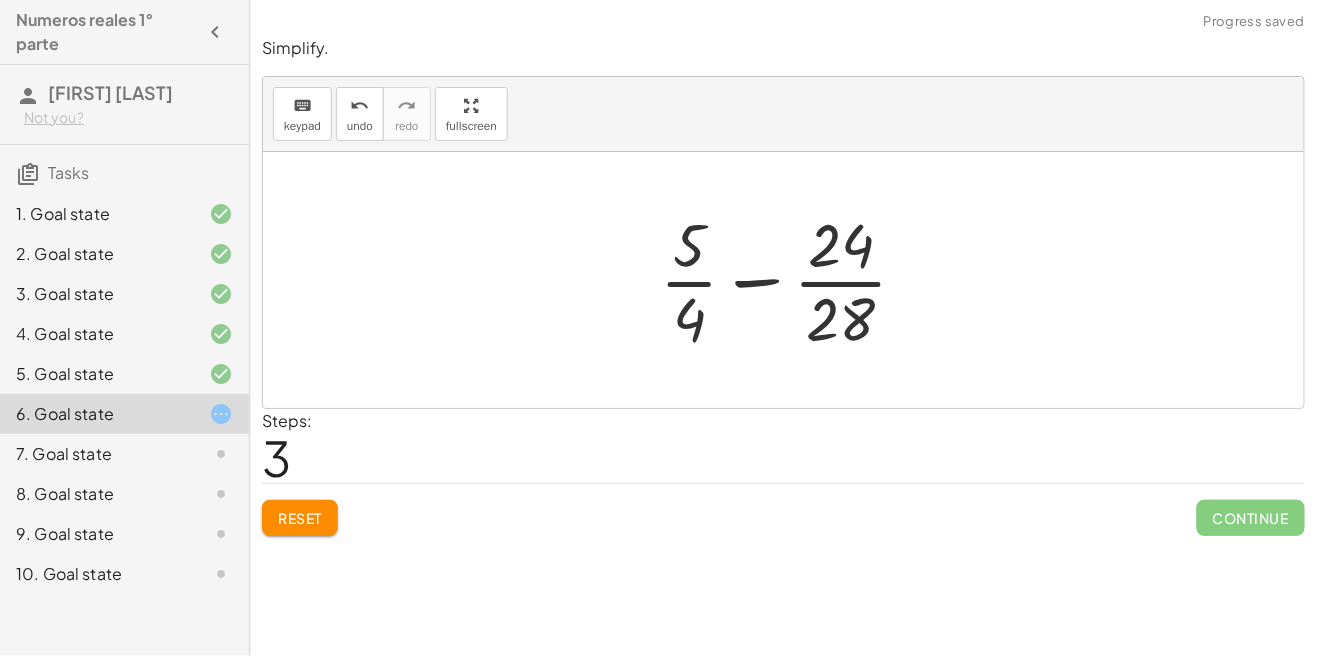 click on "Reset   Continue" at bounding box center (783, 509) 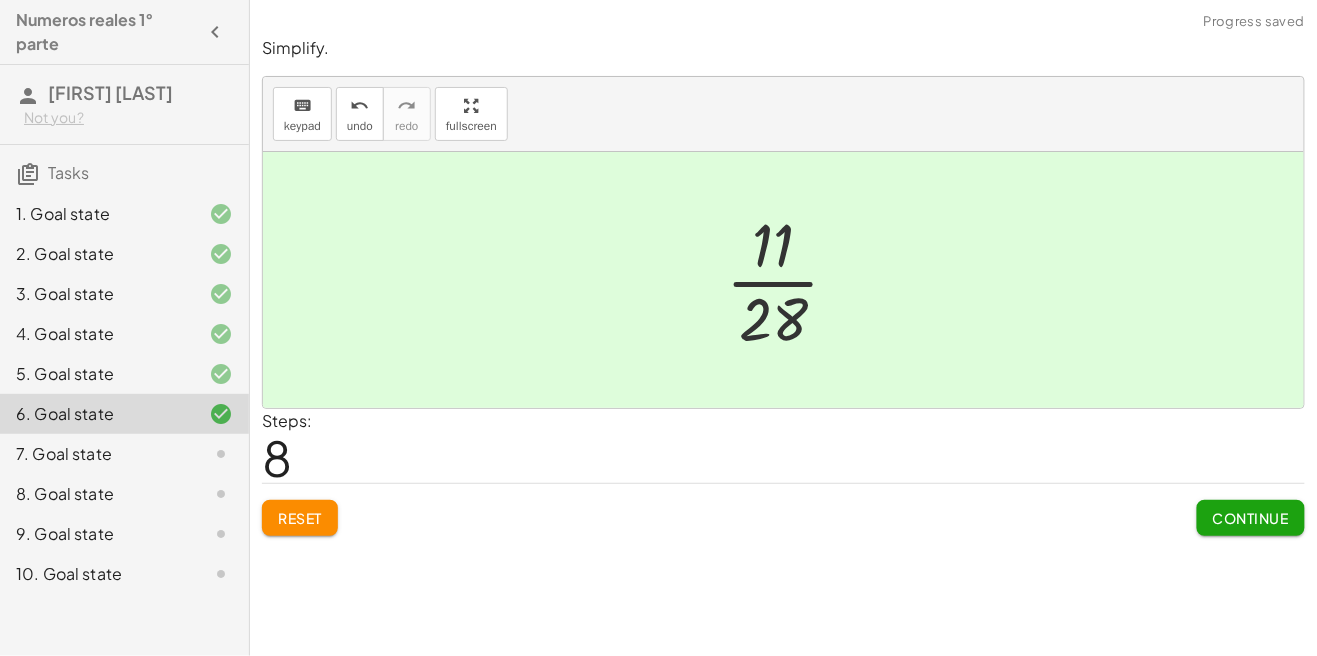 click on "Continue" at bounding box center [1251, 518] 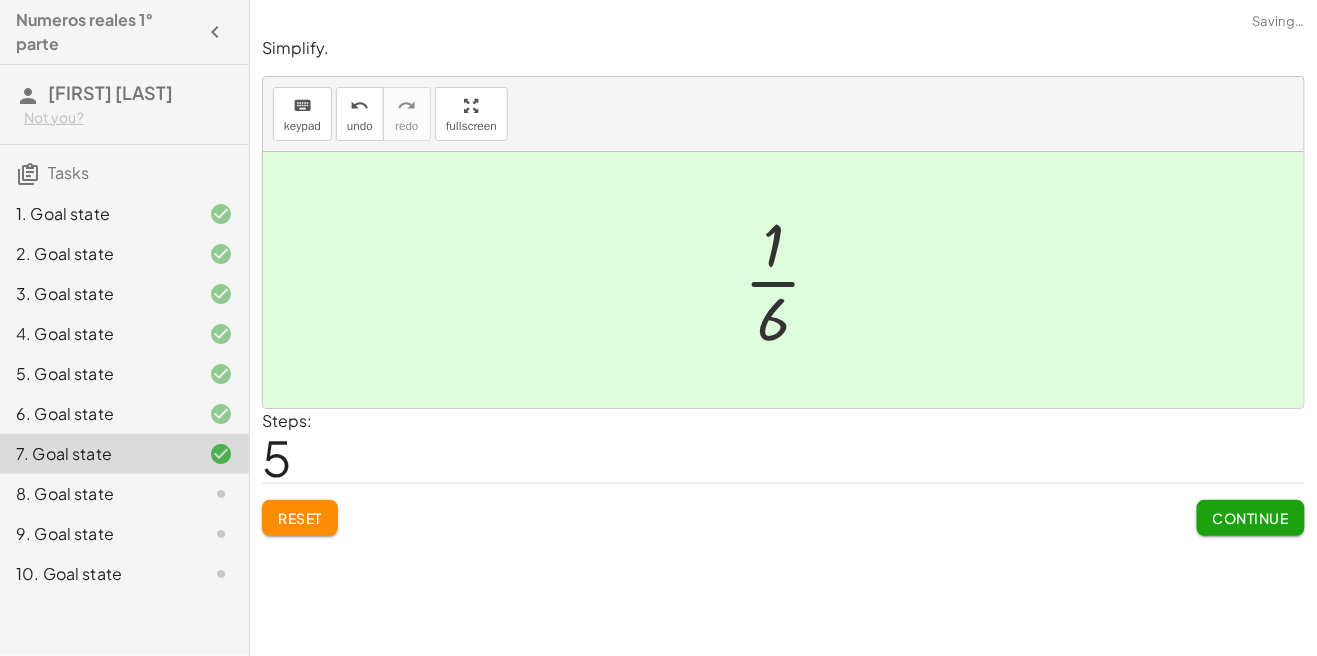 click on "Continue" 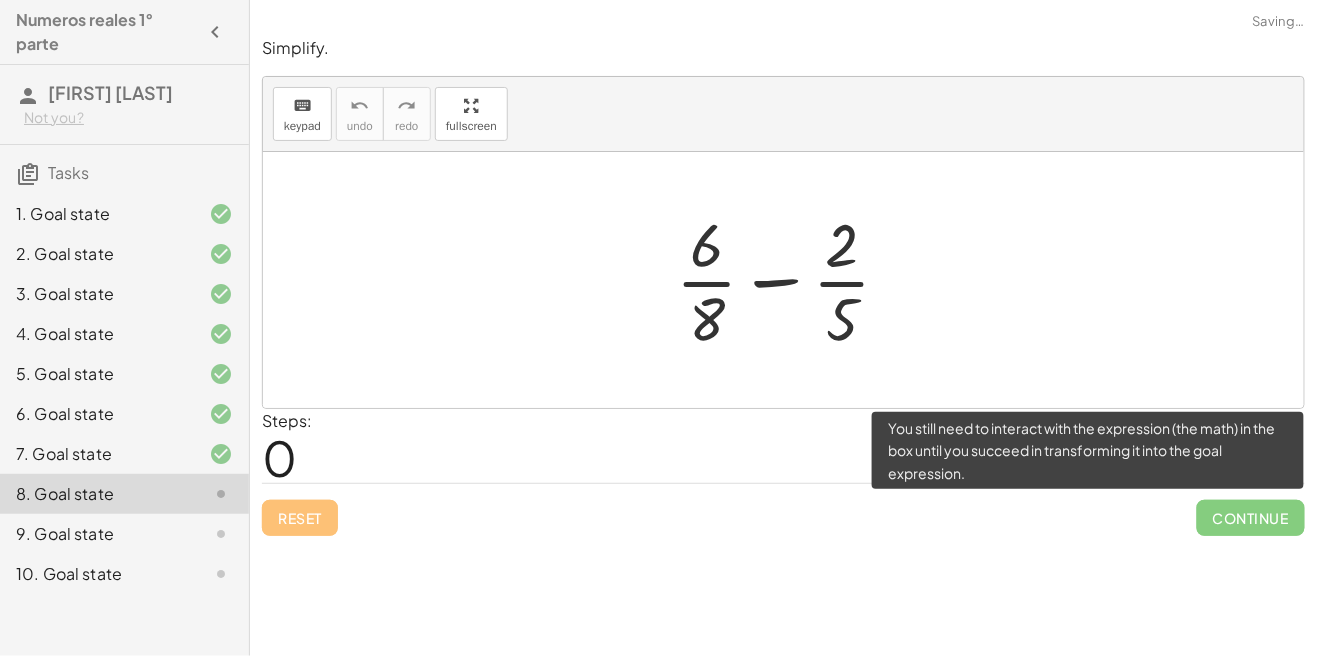 click on "Simplify. keyboard keypad undo undo redo redo fullscreen + 3 + ( - 1 ) + 3 − 1 2 × Steps:  2 Reset   Continue  Simplify. keyboard keypad undo undo redo redo fullscreen + · 14 · 3 + · 4 · 6 + · 14 · 3 + · 2 · 2 · 3 · 2 + · 14 · 3 + · 2 · 3 · · 3 16 × Steps:  2 Reset   Continue  Simplify. keyboard keypad undo undo redo redo fullscreen + · 7 · 2 + · 3 · 6 + · 7 · 2 + · 1 · 2 · 8 · 2 4 × Steps:  3 Reset   Continue  Simplify. keyboard keypad undo undo redo redo fullscreen + · 3 · 9 − · 5 · 3 + · 3 · 3 · 3 − · 5 · 3 + · 1 · 3 − · 5 · 3 · 3 · - 4 × Steps:  2 Reset   Continue  Simplify. keyboard keypad undo undo redo redo fullscreen + · 4 · 5 − · 1 · 7 + · 4 · 5 − · 5 · 5 · 7 + · 4 · 7 · 5 · 7 − · 5 · 5 · 7 + · 4 · 7 · 5 · 7 − · 5 · 35 + · 4 · 7 · 35 − · 5 · 35 + · 28 · 35 − · 5 · 35 · · 35 23 × Steps:  6 Reset   Continue  Simplify. keyboard keypad undo undo redo redo fullscreen + · 5 · 4 − · 6 · 7 + · 5 ·" 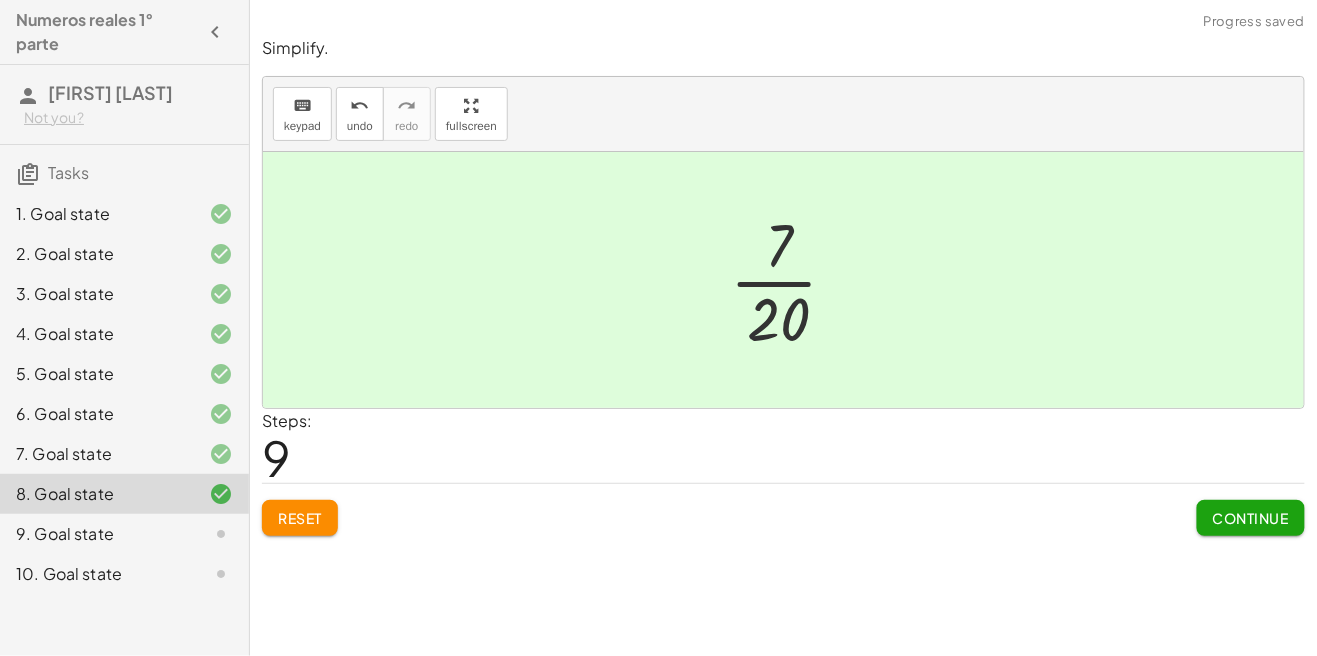click on "Continue" 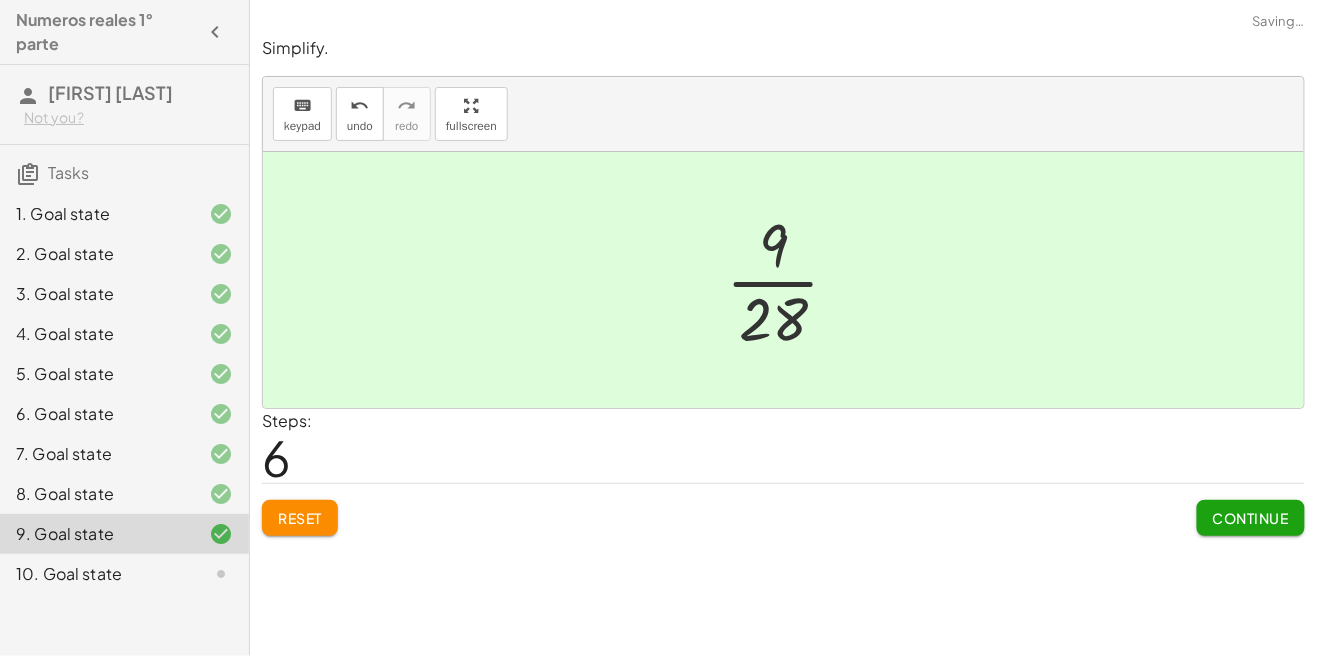 click on "Continue" at bounding box center [1251, 518] 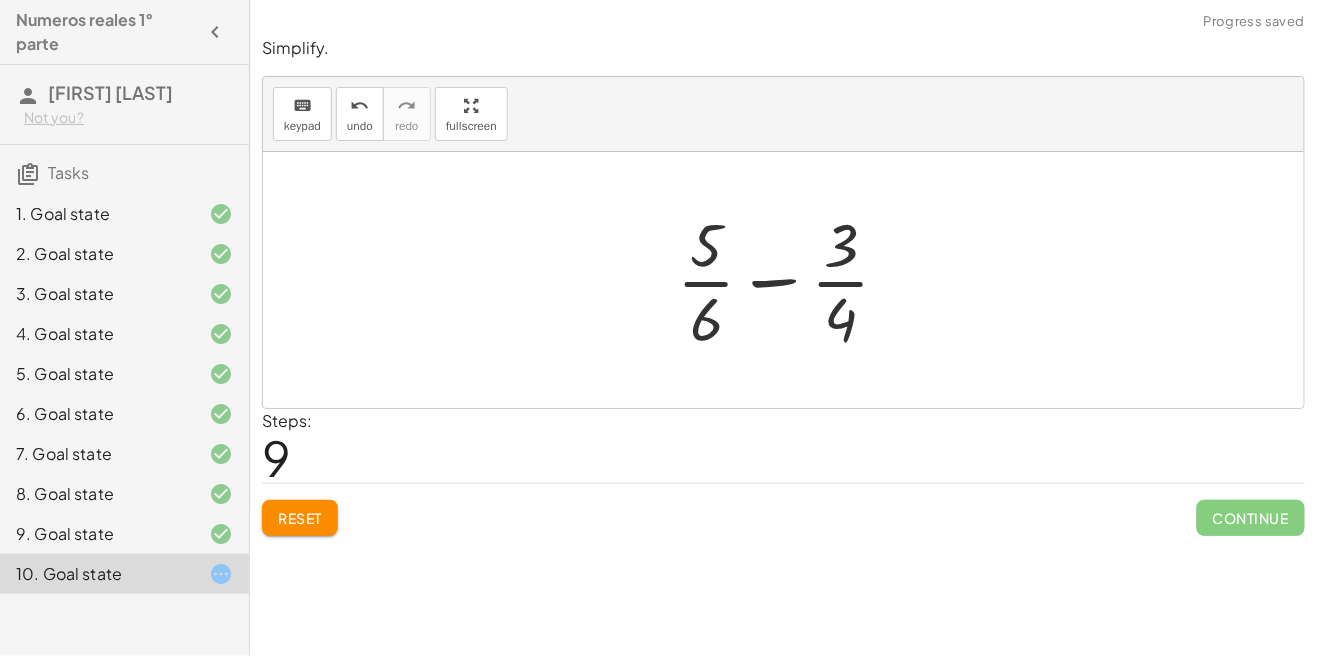 click on "Reset" 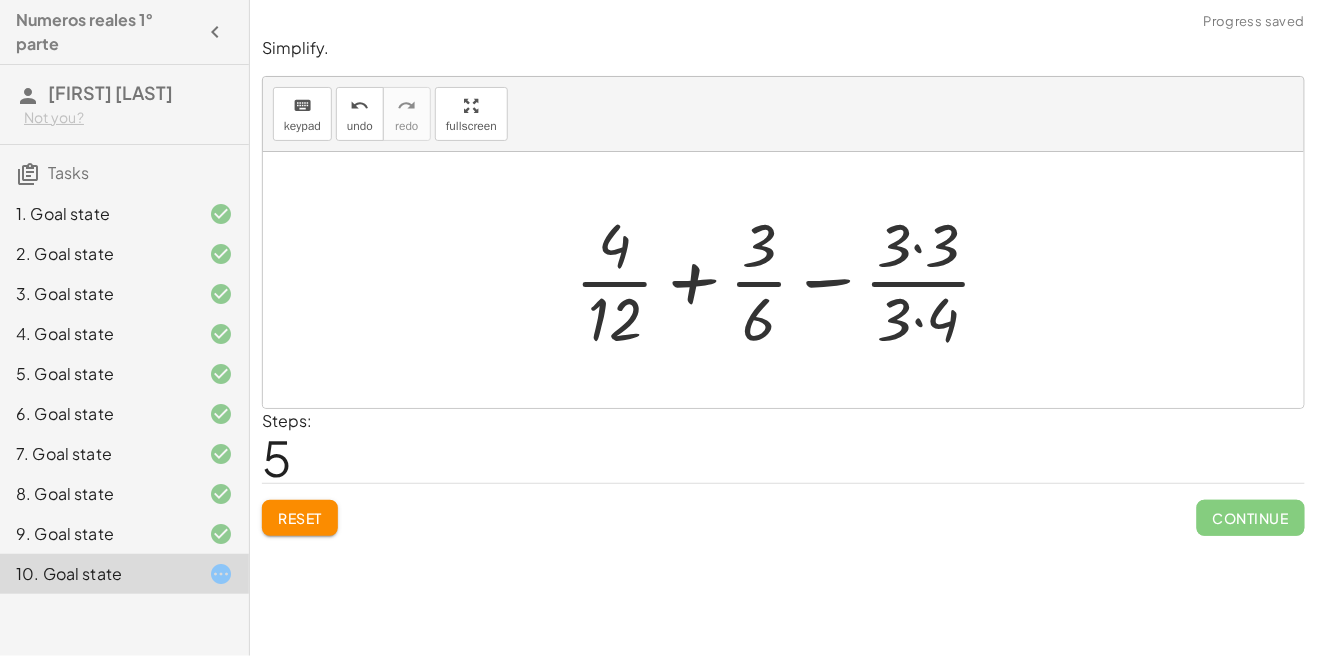 click on "Reset" 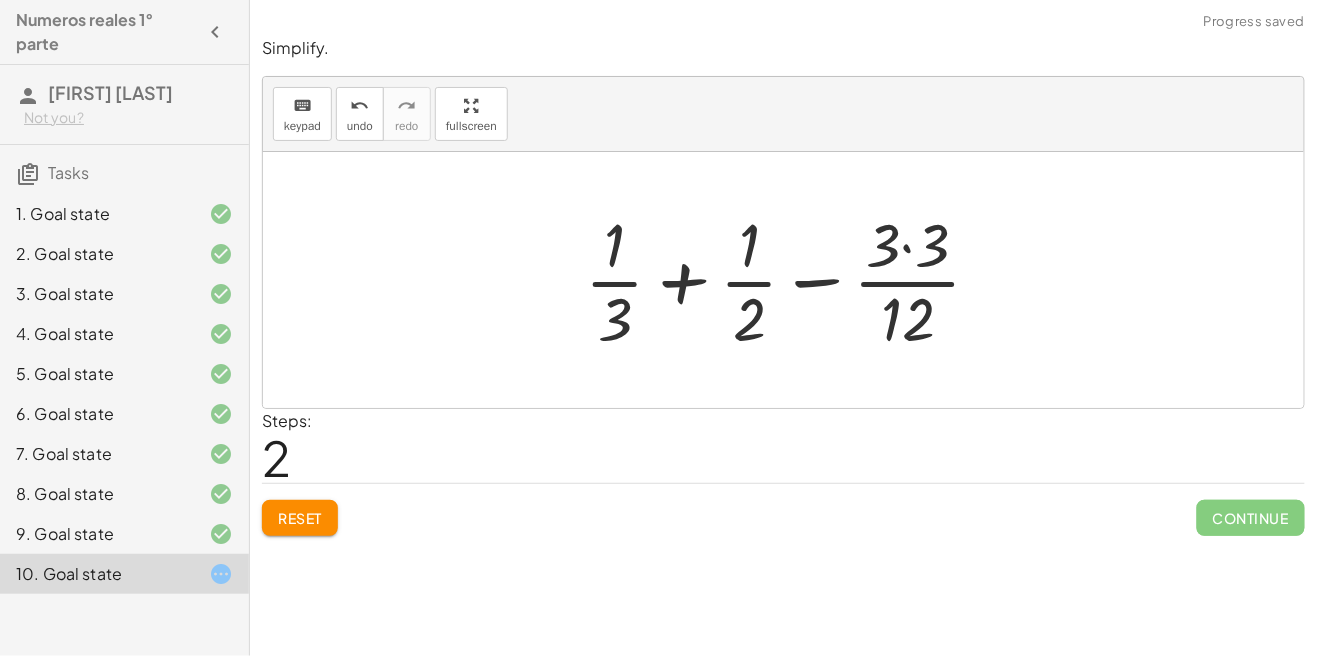 click on "Reset" 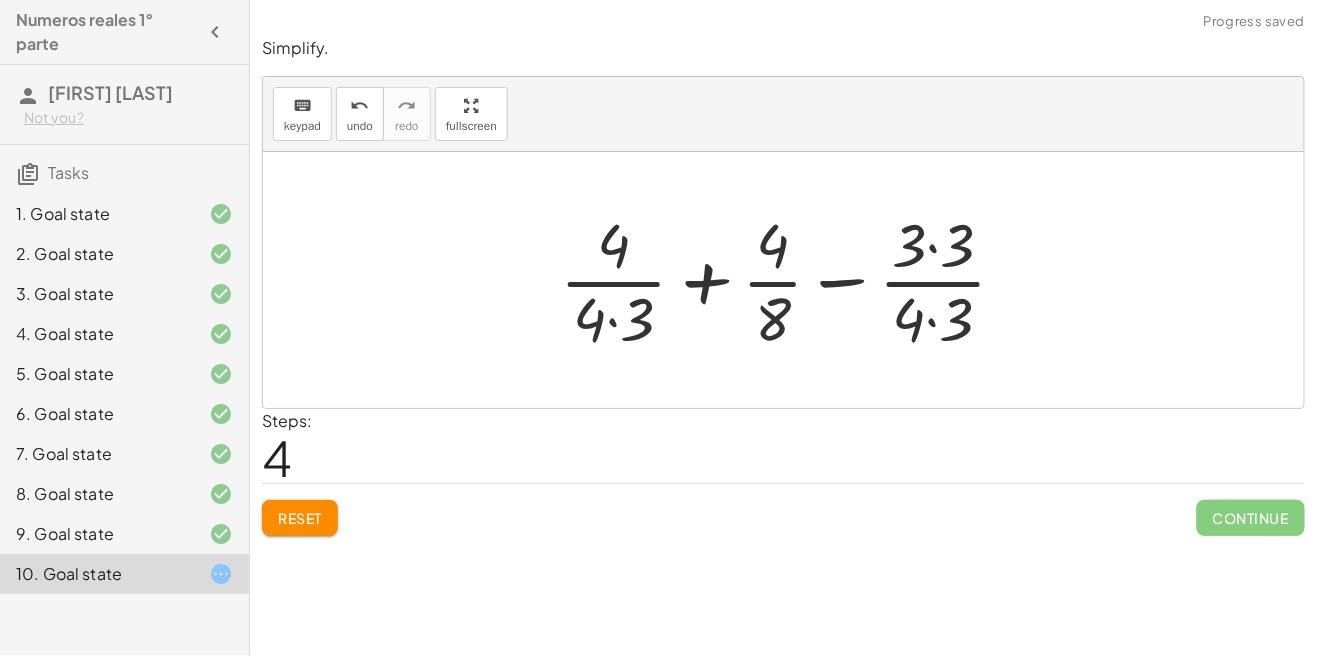 click on "Reset" 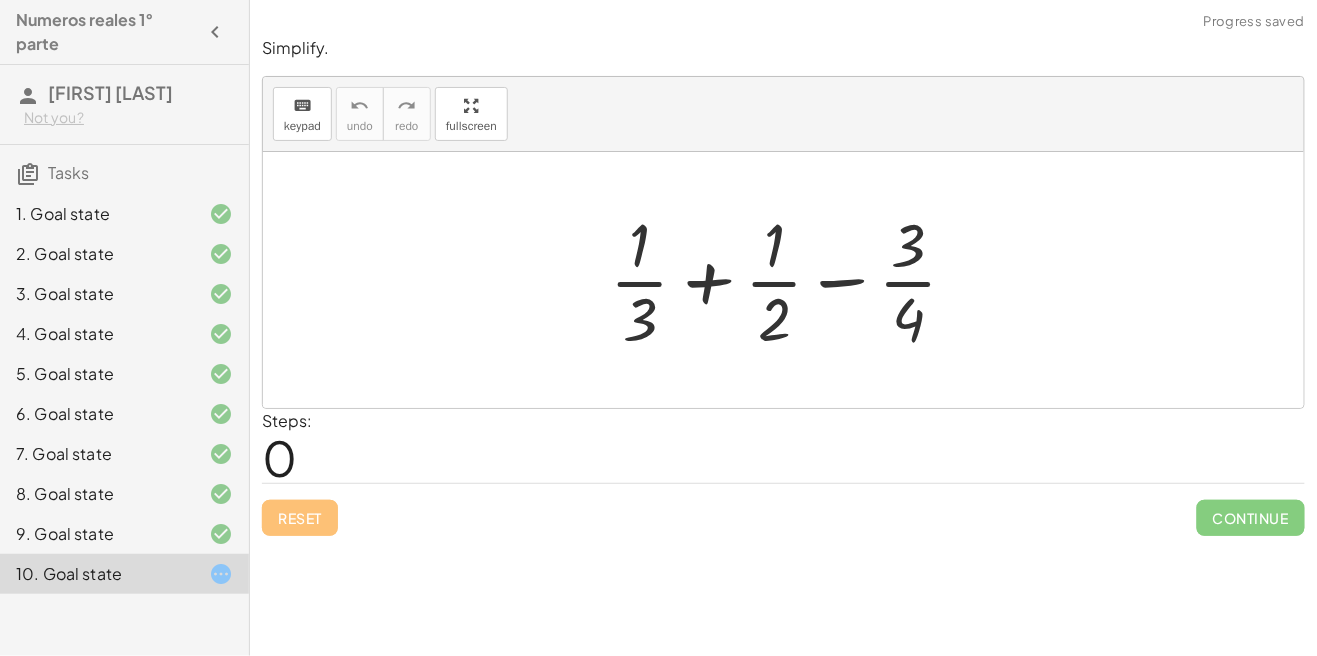click on "Reset   Continue" at bounding box center (783, 509) 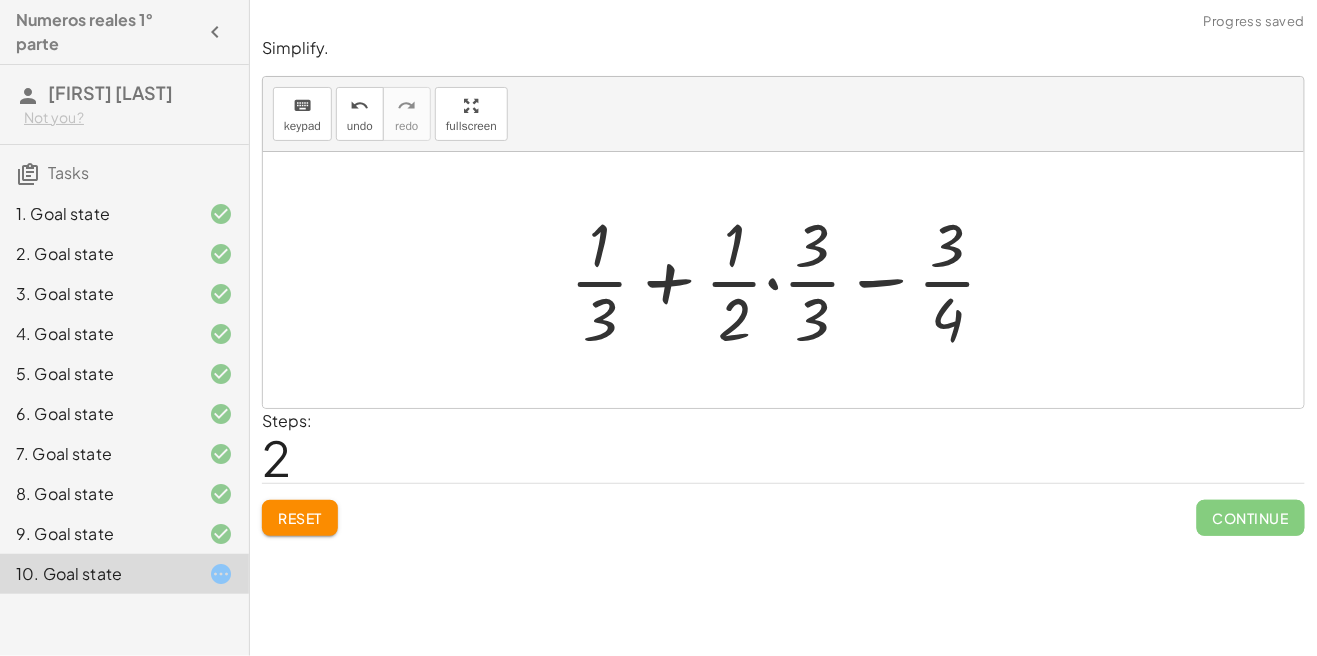 click on "Reset" at bounding box center [300, 518] 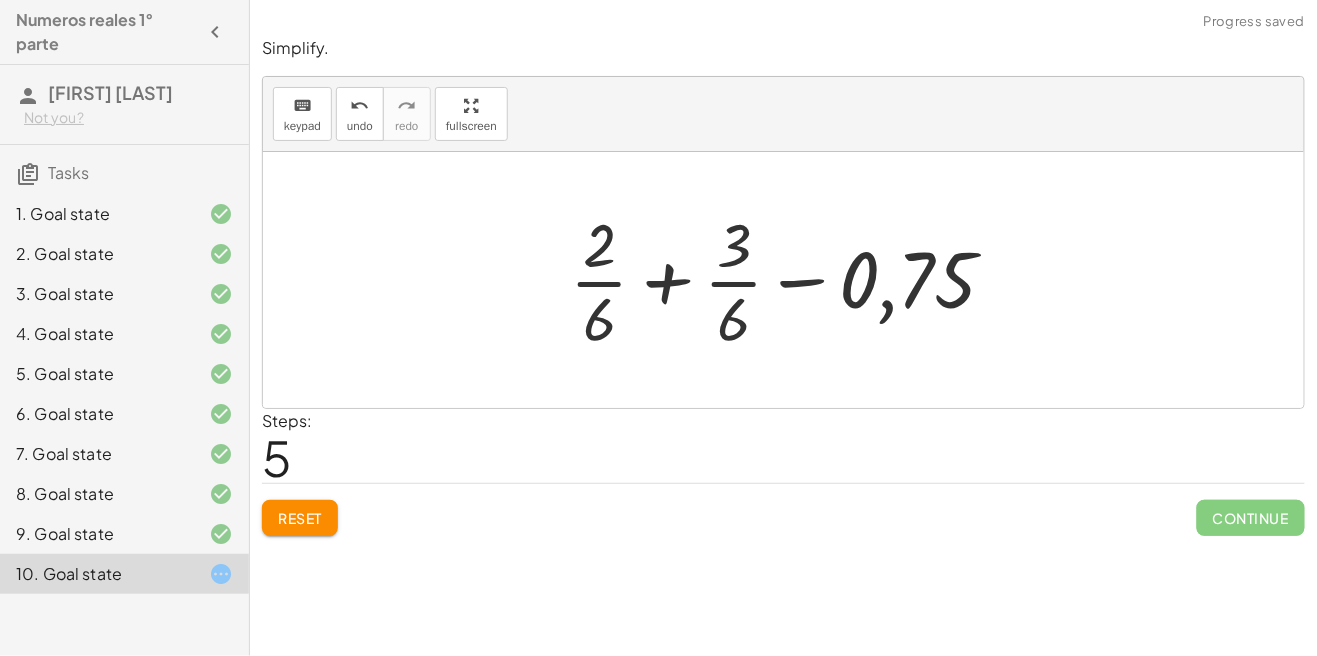 click on "Reset" 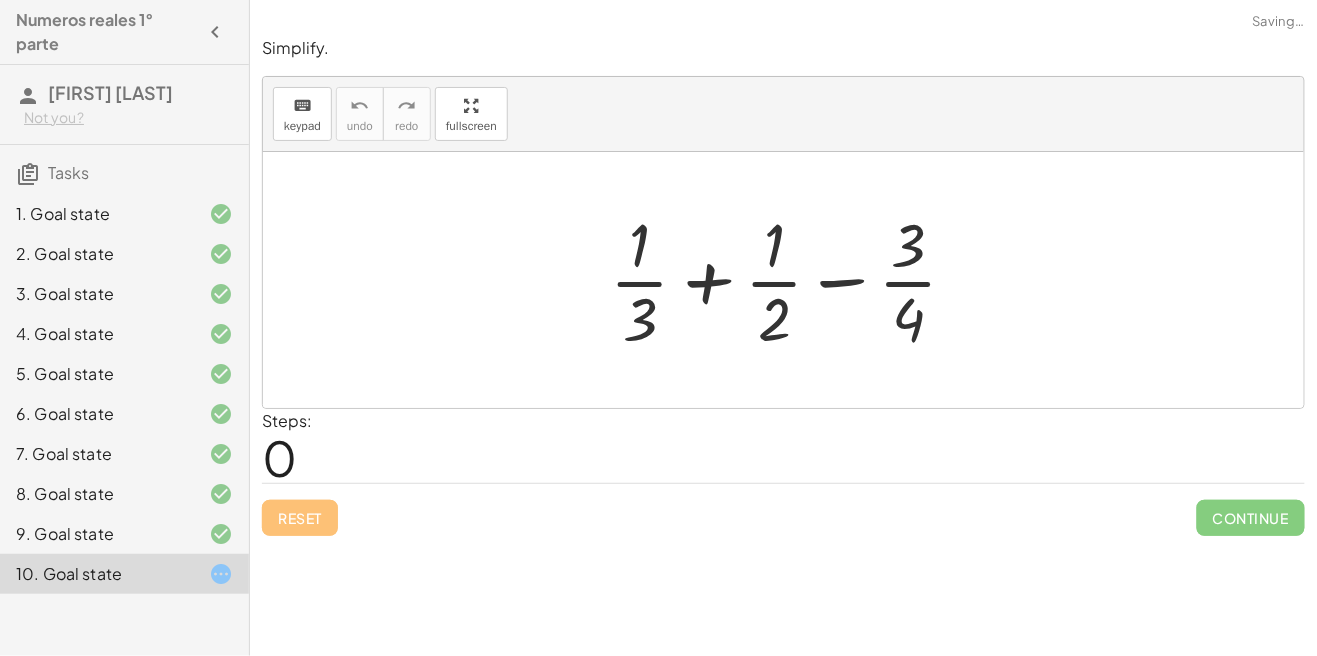 click on "Reset   Continue" at bounding box center [783, 509] 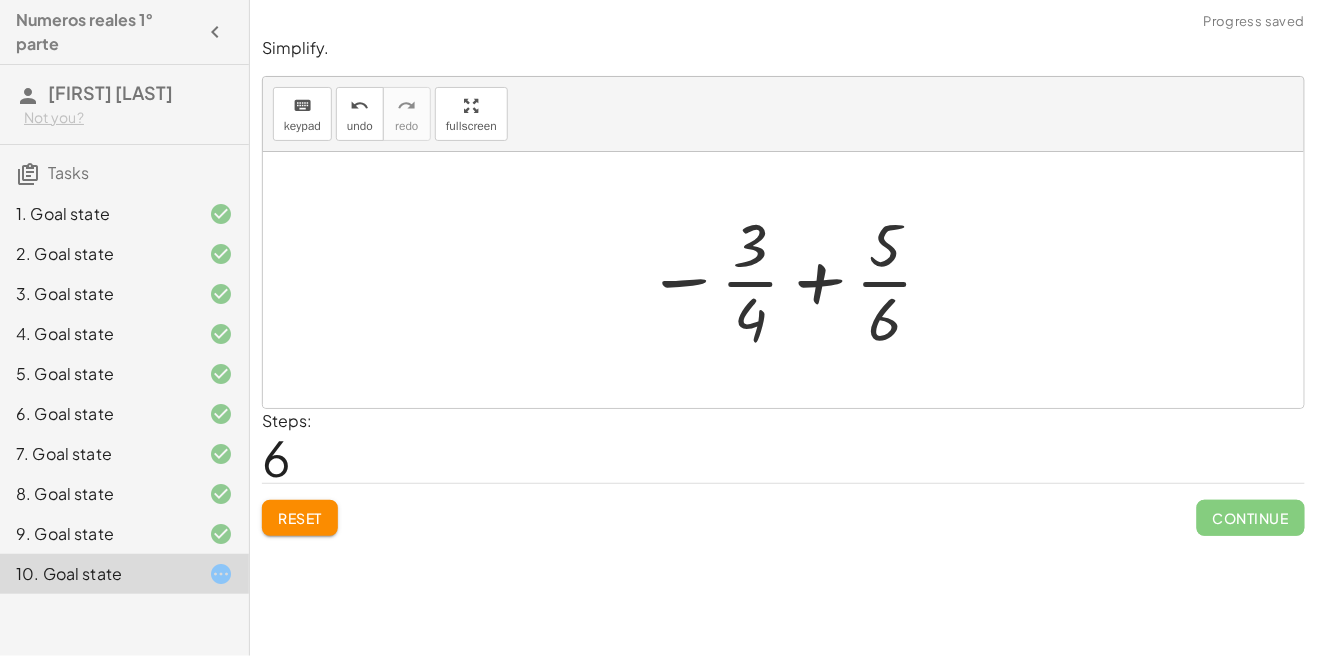 scroll, scrollTop: 18, scrollLeft: 0, axis: vertical 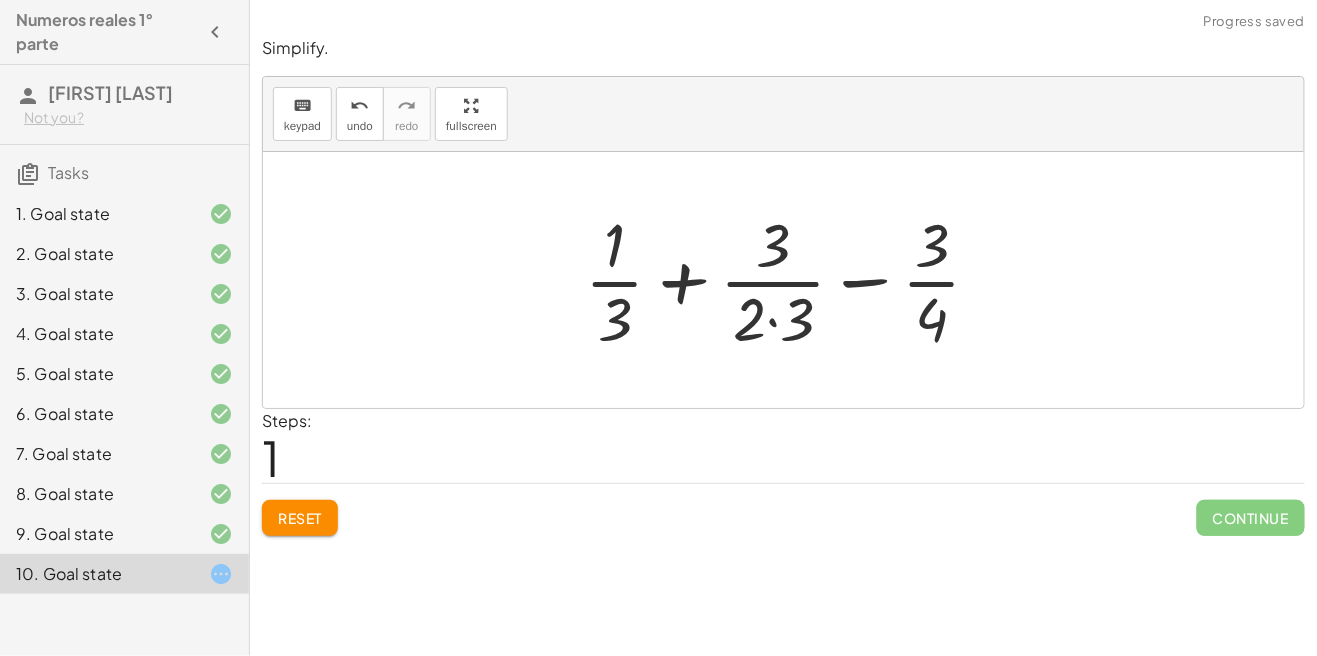 click on "Reset" 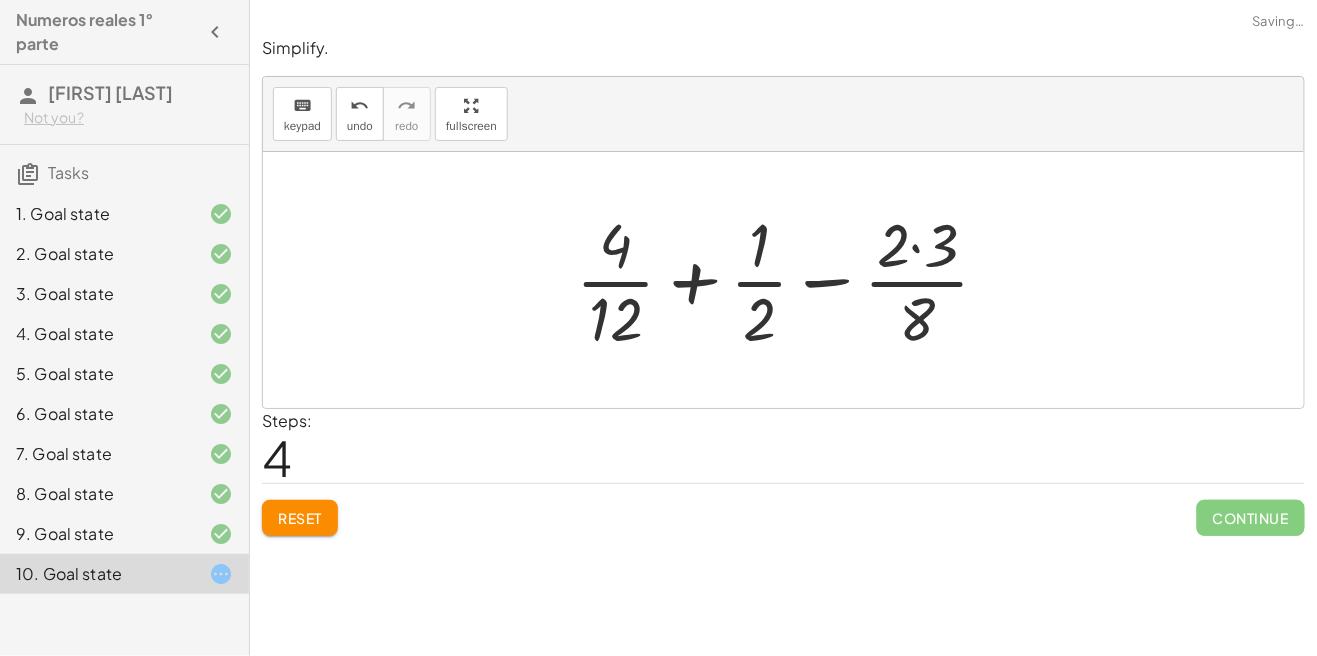 scroll, scrollTop: 17, scrollLeft: 0, axis: vertical 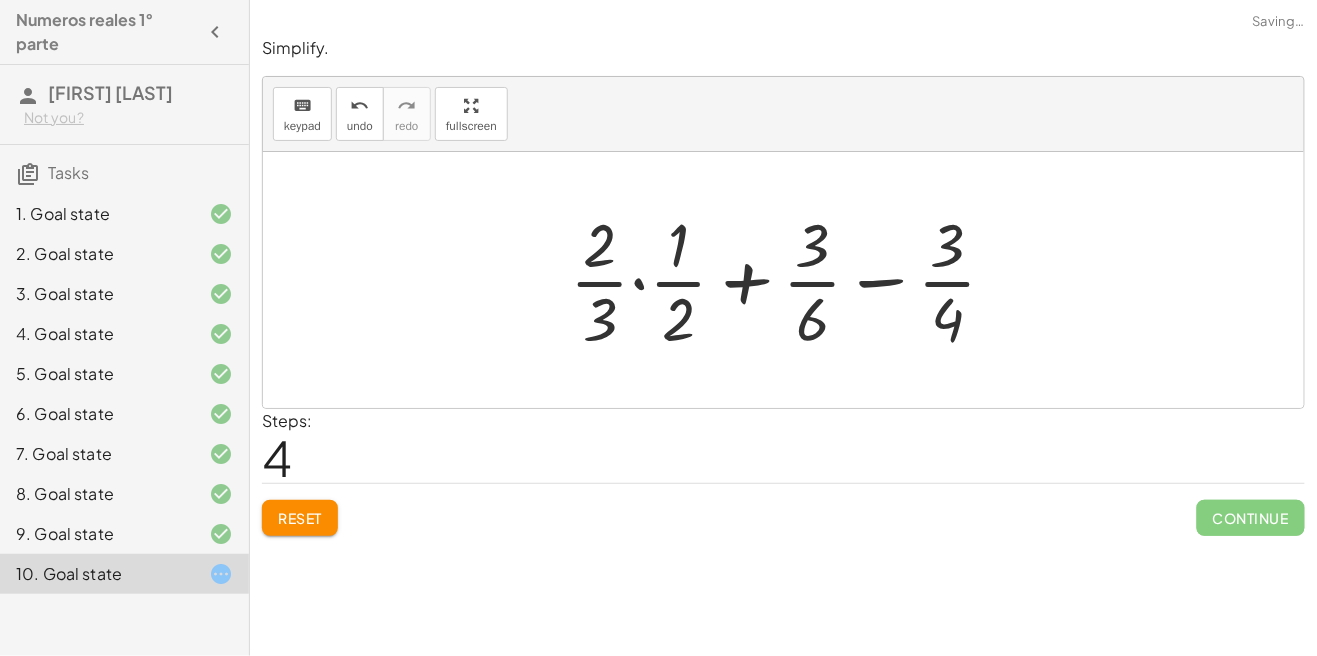 click on "Reset" 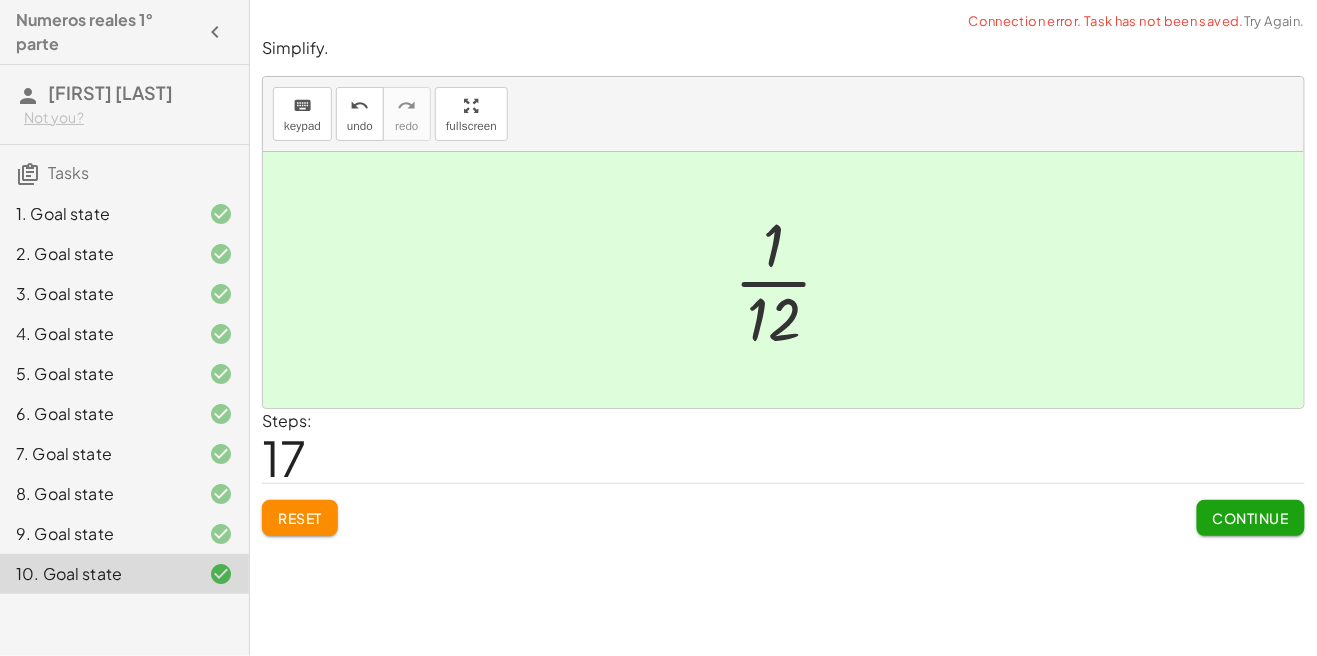 click on "Continue" 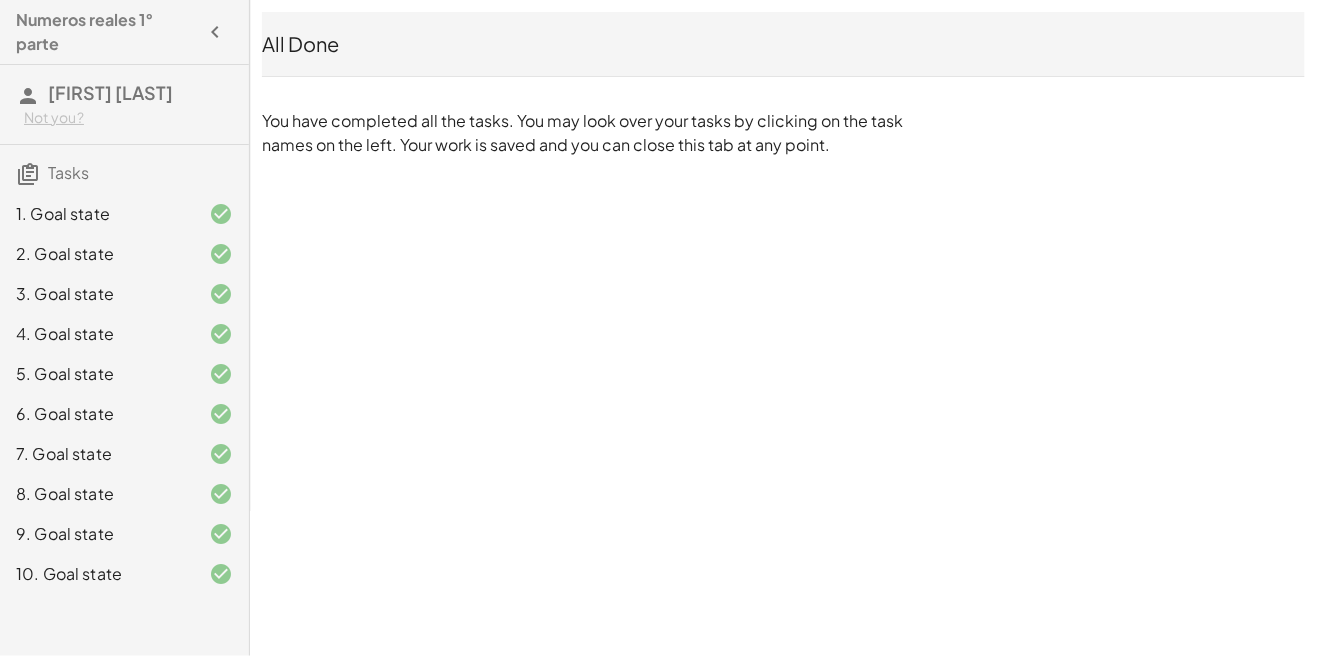 scroll, scrollTop: 0, scrollLeft: 0, axis: both 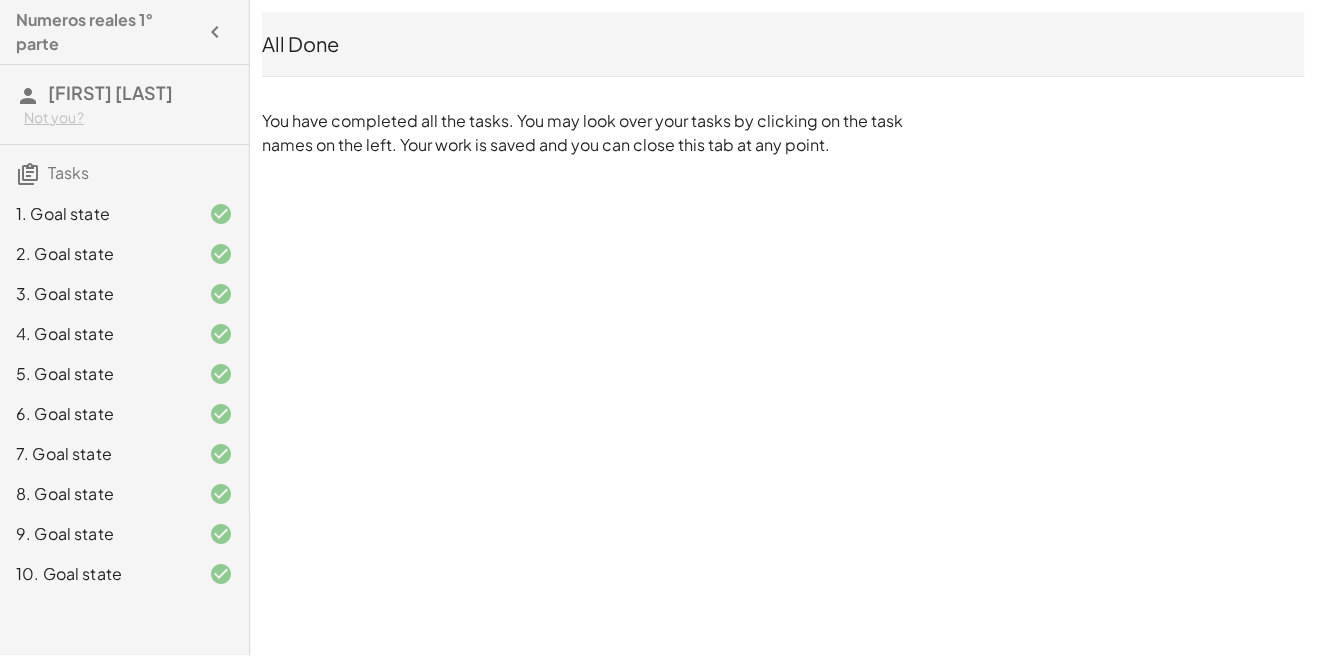 click on "Numeros reales 1° parte [FIRST] [LAST] Not you? Tasks 1. Goal state 2. Goal state 3. Goal state 4. Goal state 5. Goal state 6. Goal state 7. Goal state 8. Goal state 9. Goal state 10. Goal state All Done  You have completed all the tasks. You may look over your tasks by clicking on the task names on the left. Your work is saved and you can close this tab at any point.  Progress saved" 